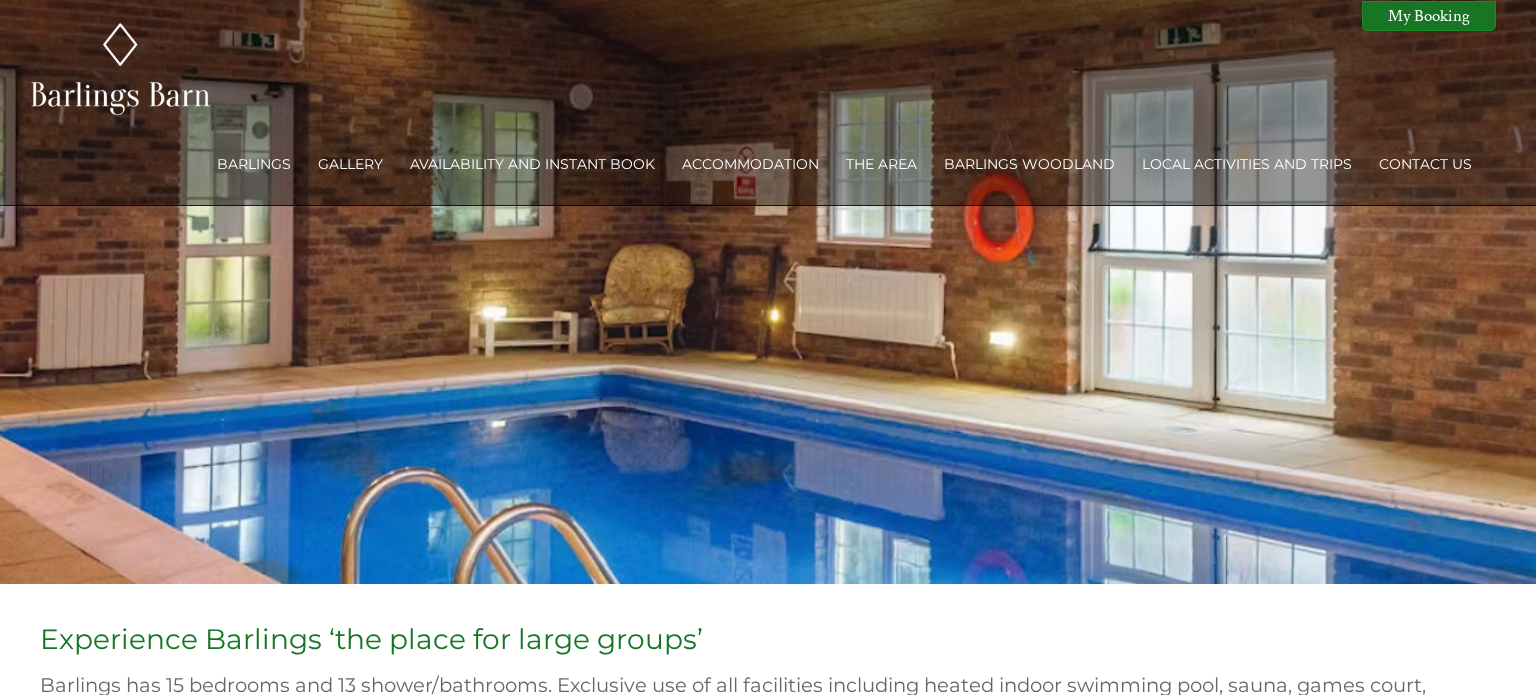 scroll, scrollTop: 0, scrollLeft: 0, axis: both 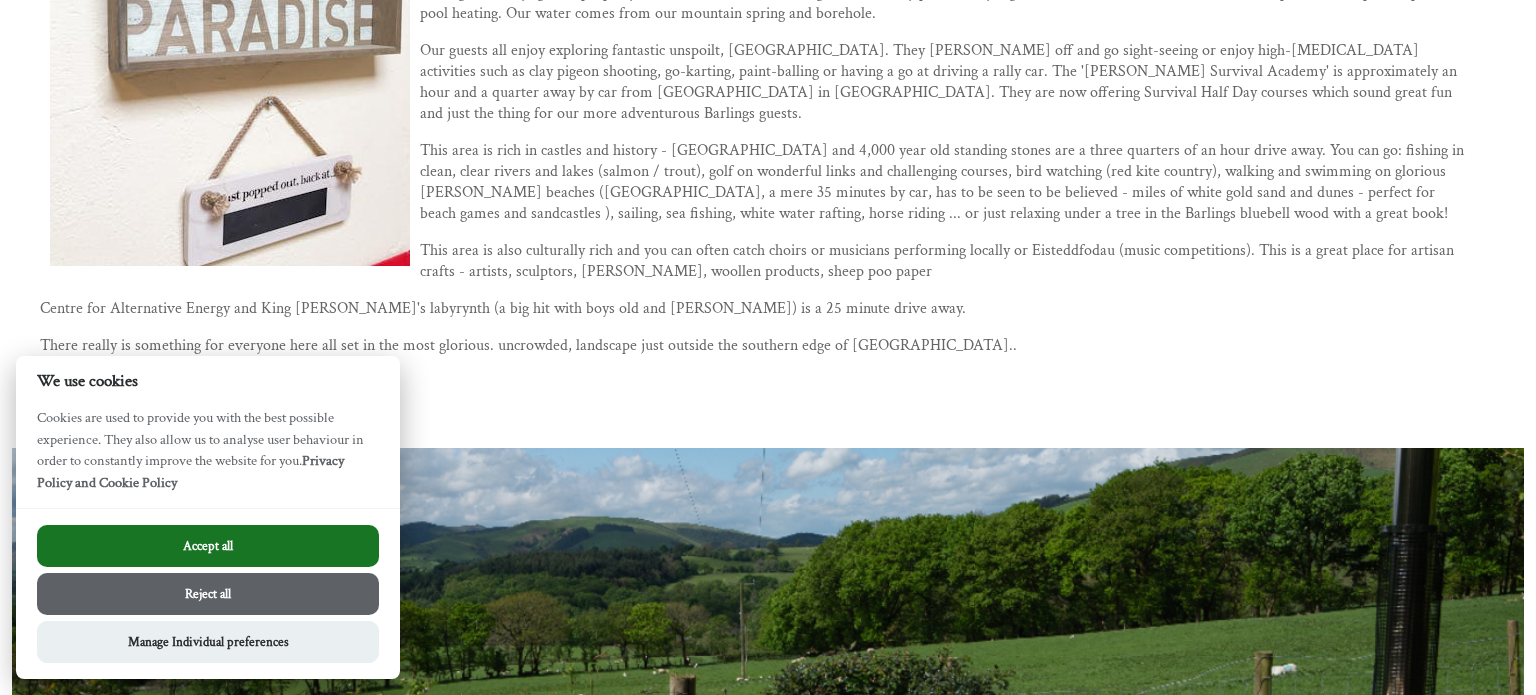 click on "Accept all" at bounding box center (208, 546) 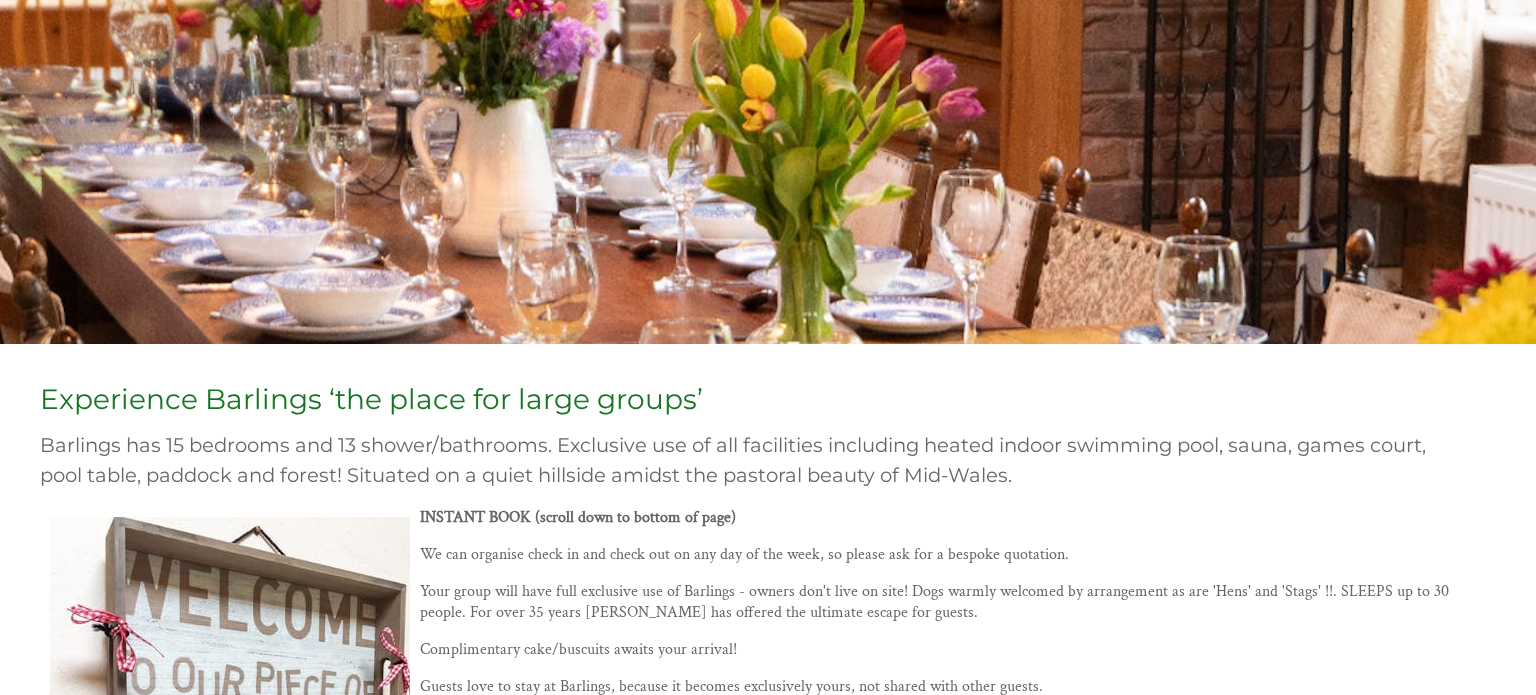 scroll, scrollTop: 0, scrollLeft: 0, axis: both 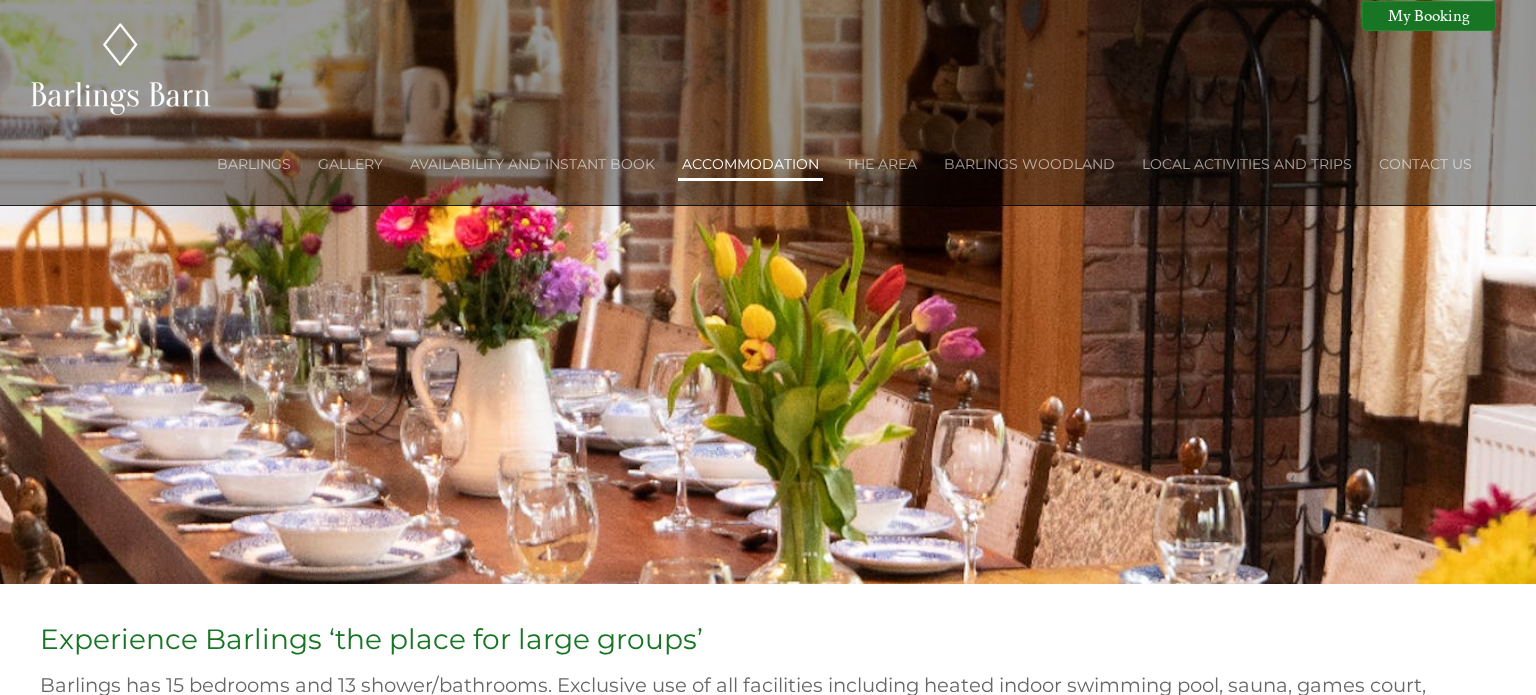 click on "Accommodation" at bounding box center [750, 164] 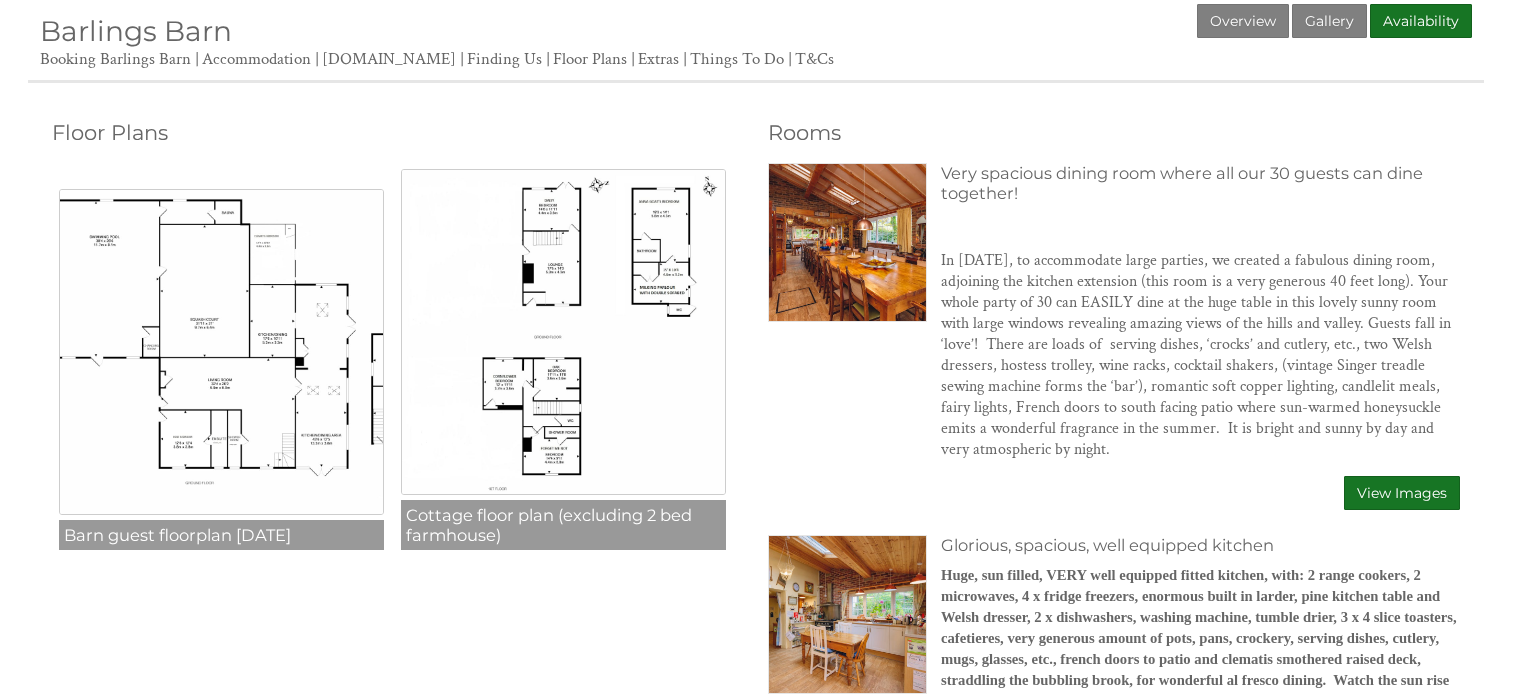 scroll, scrollTop: 601, scrollLeft: 0, axis: vertical 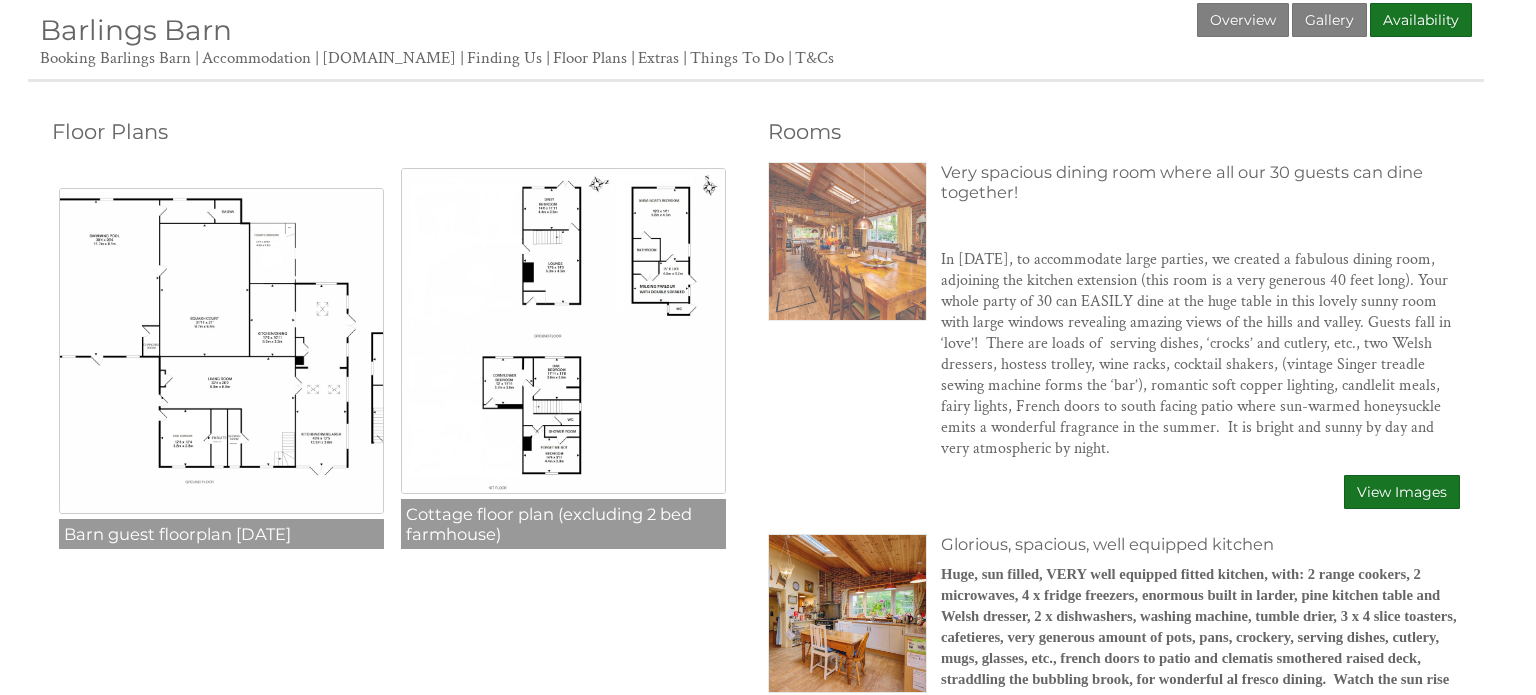 click at bounding box center [847, 241] 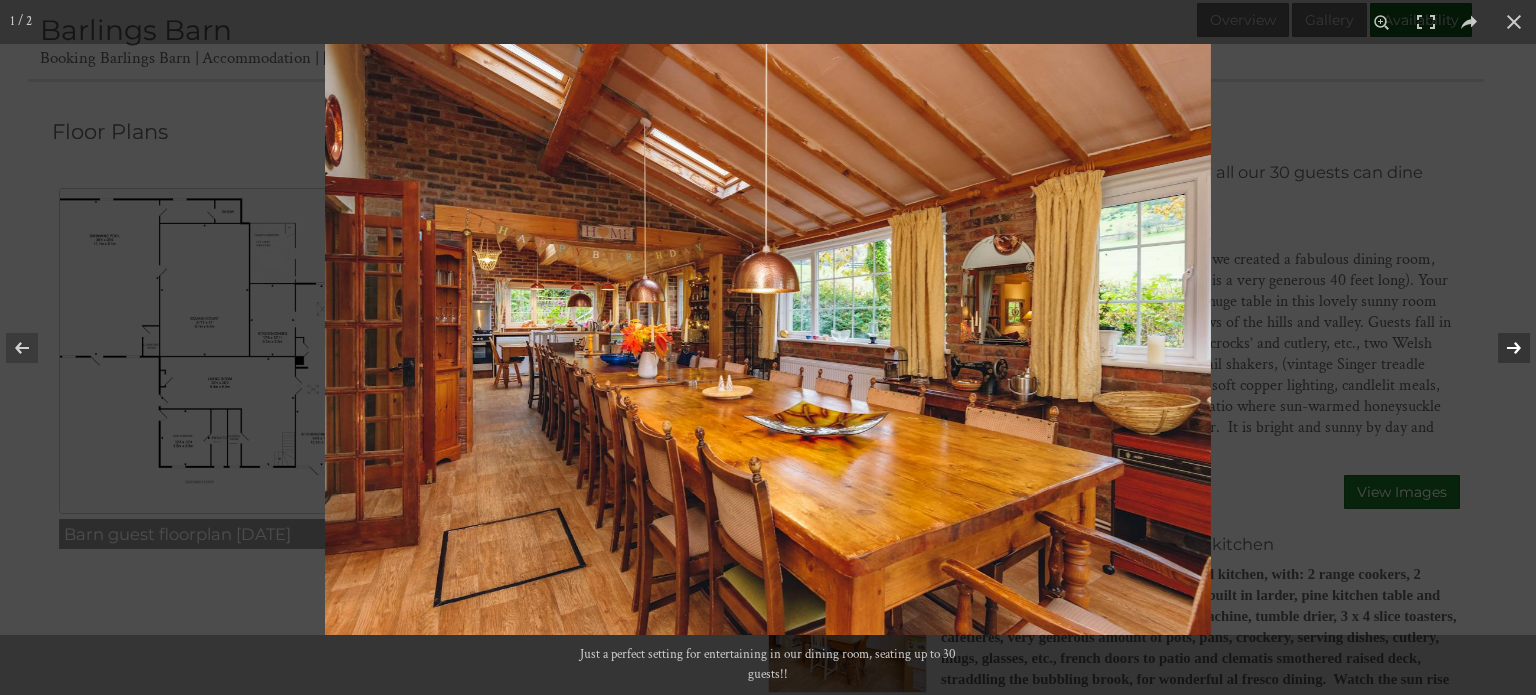 click at bounding box center (1501, 348) 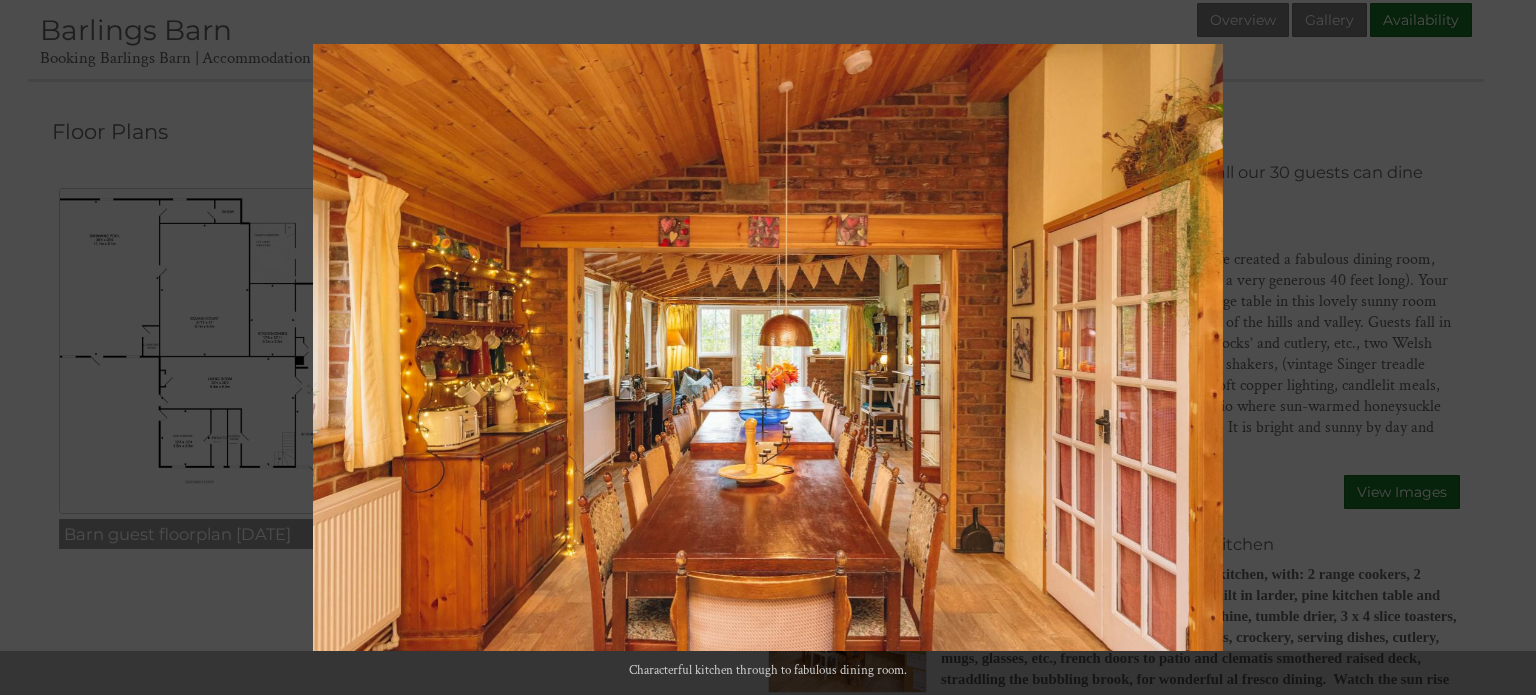click at bounding box center (1501, 348) 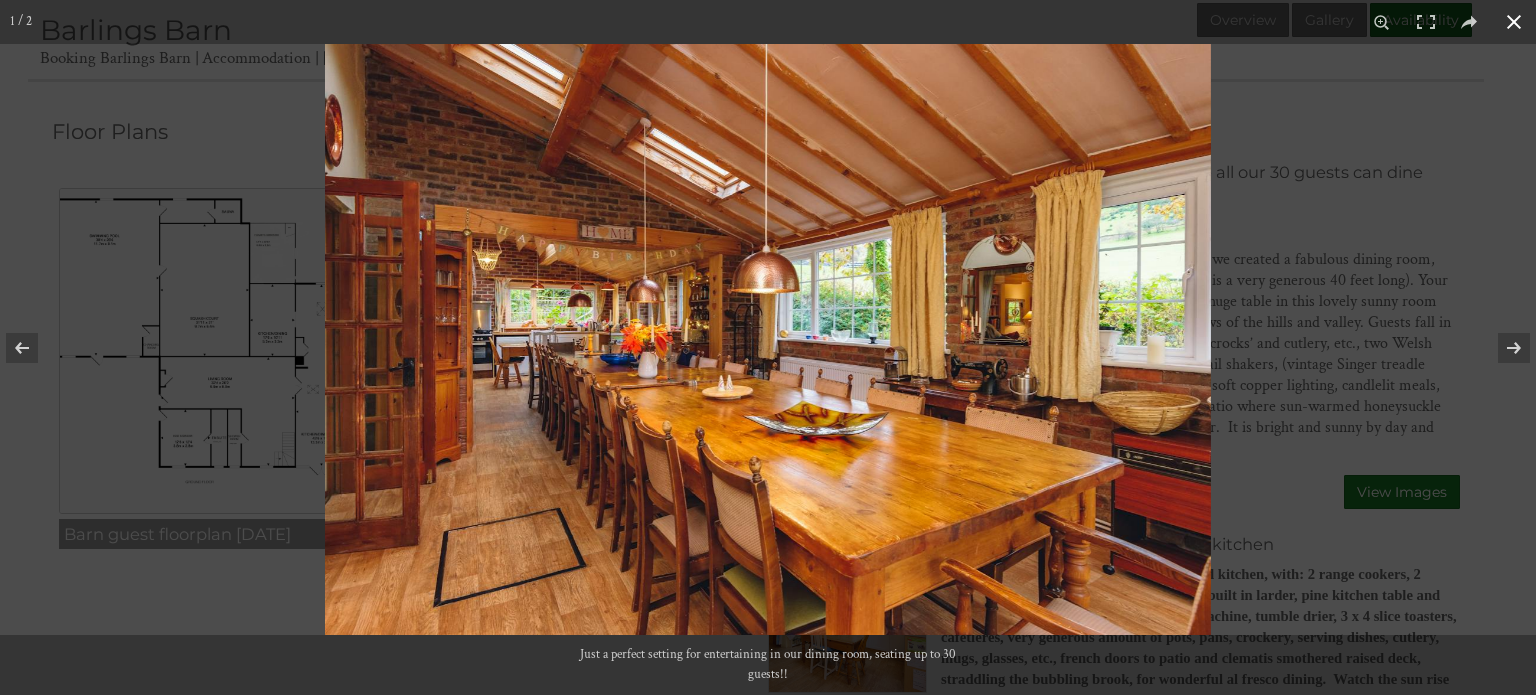 click at bounding box center (1514, 22) 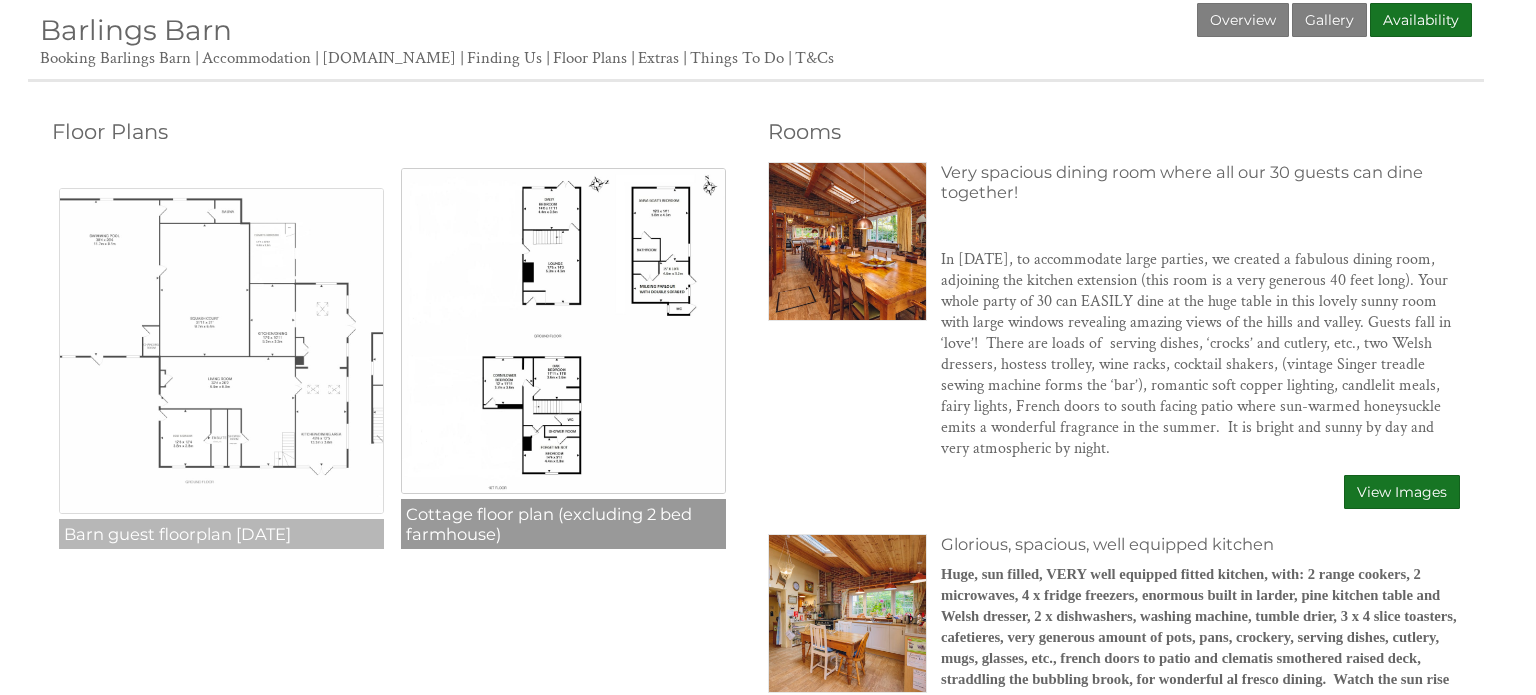 click at bounding box center [221, 350] 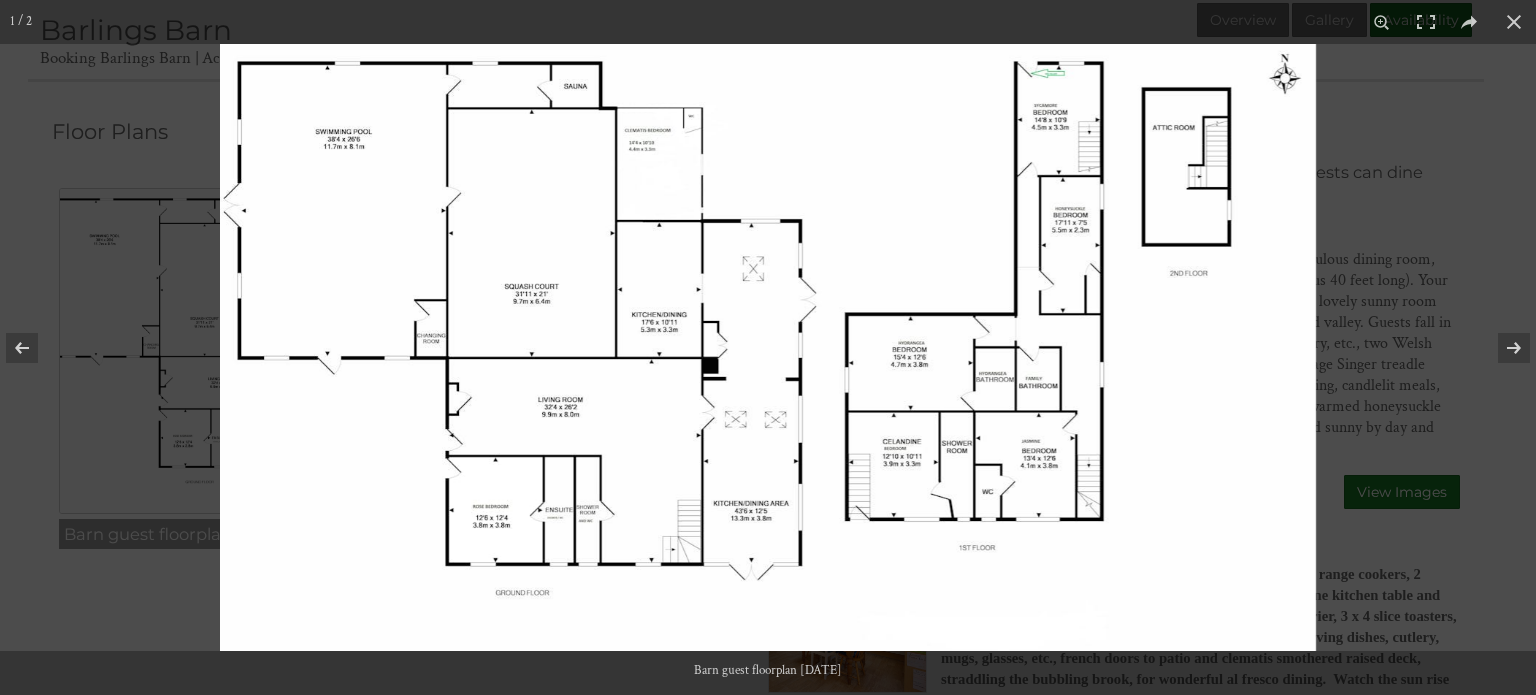 click at bounding box center [768, 347] 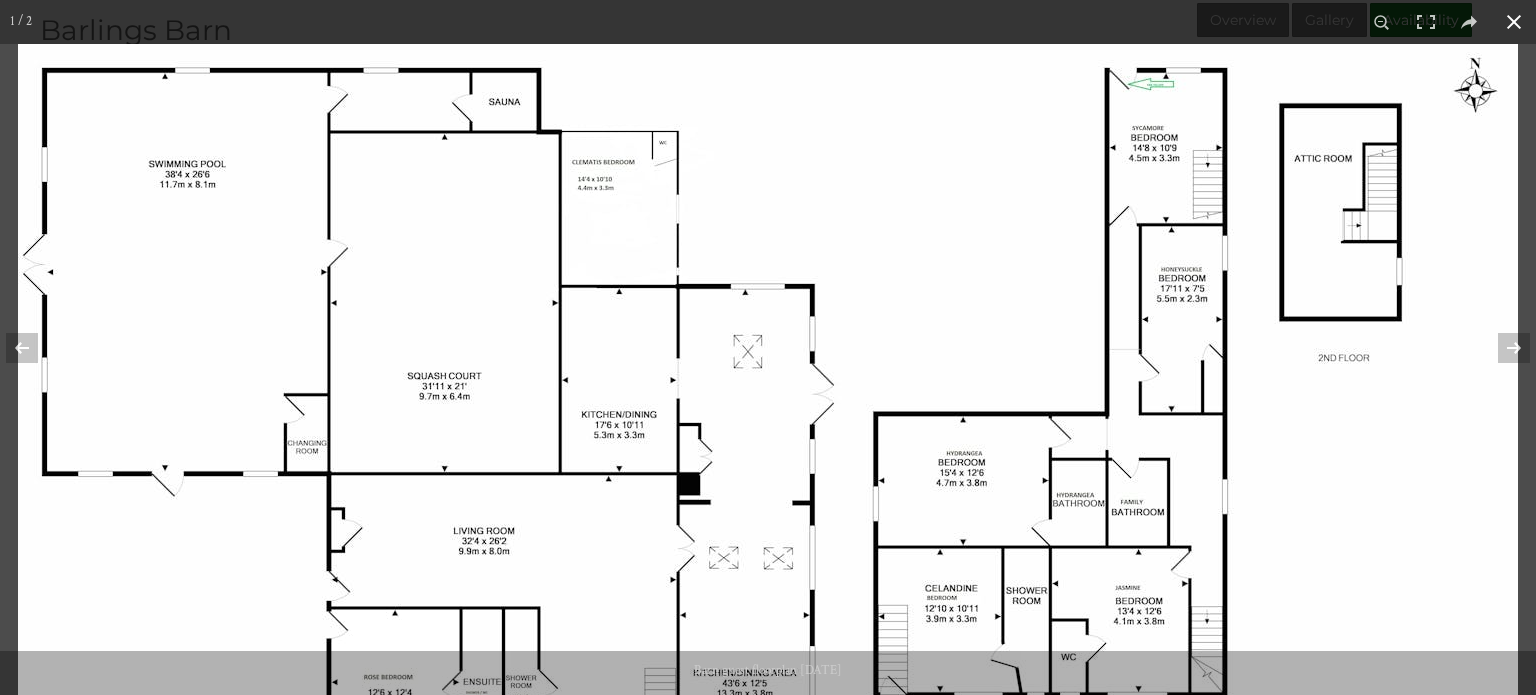 click at bounding box center (1514, 22) 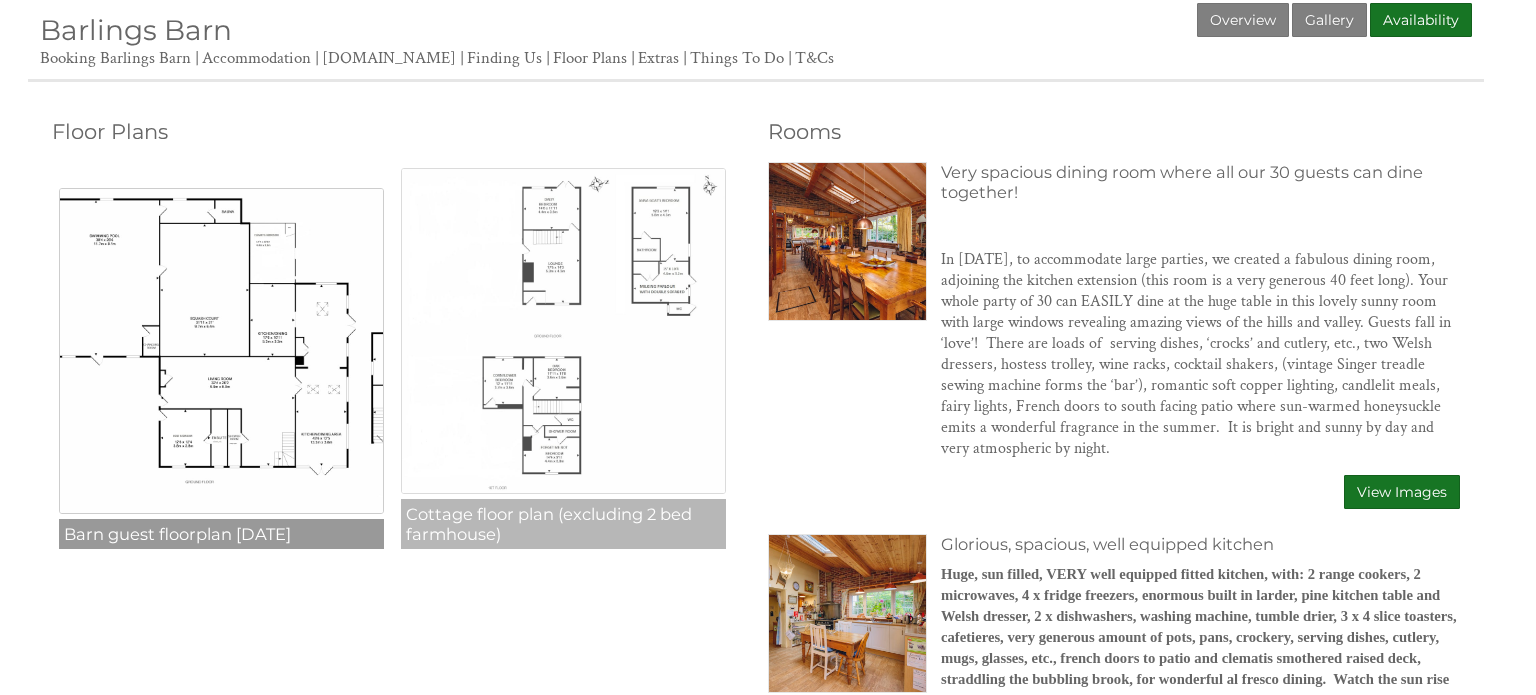 click at bounding box center (563, 330) 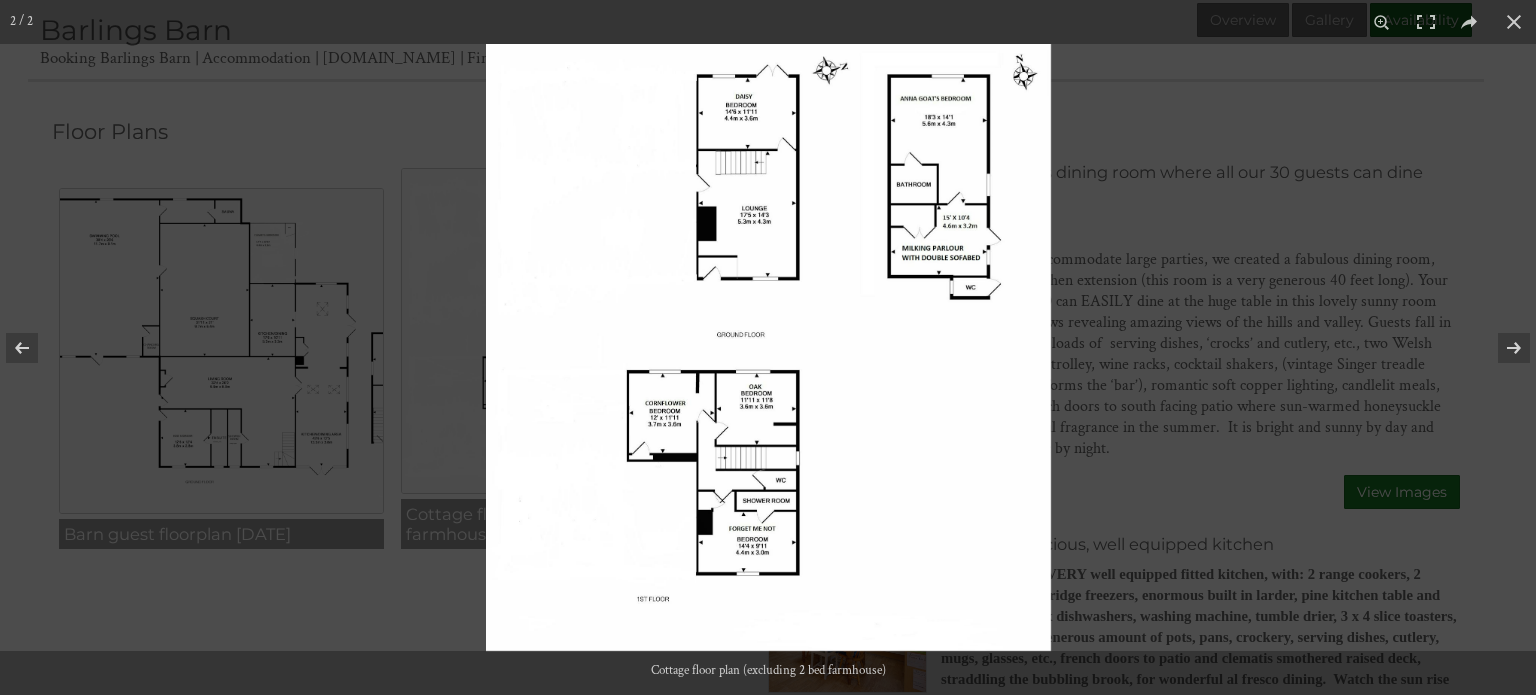 click at bounding box center [768, 347] 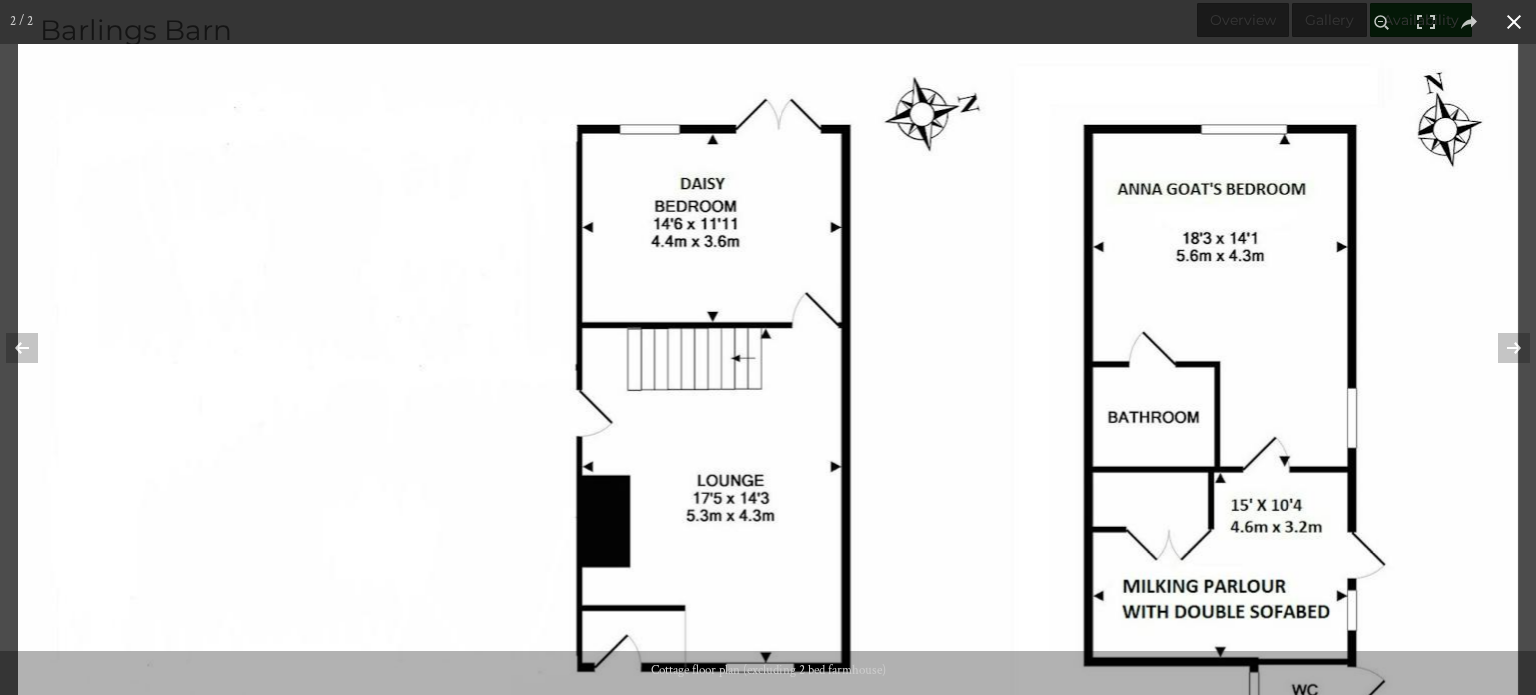 click at bounding box center [1514, 22] 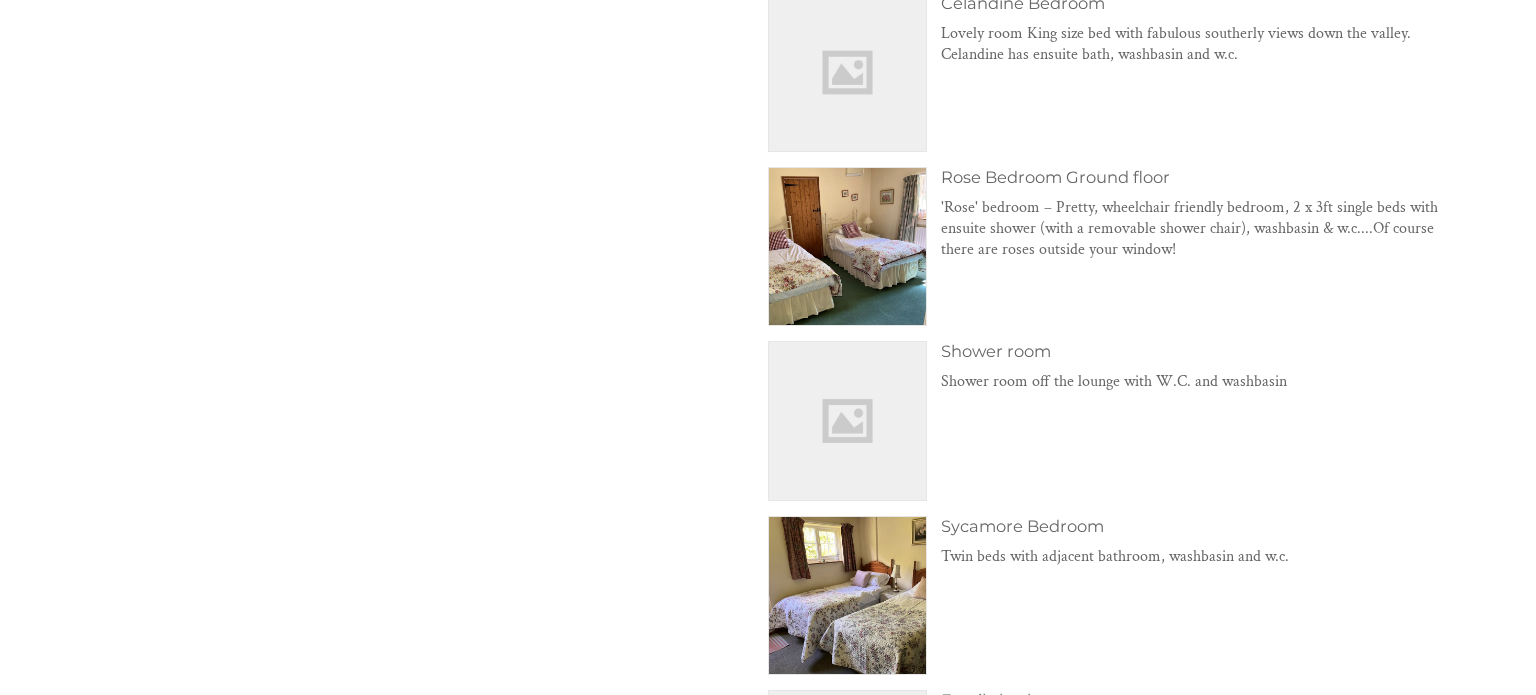 scroll, scrollTop: 0, scrollLeft: 0, axis: both 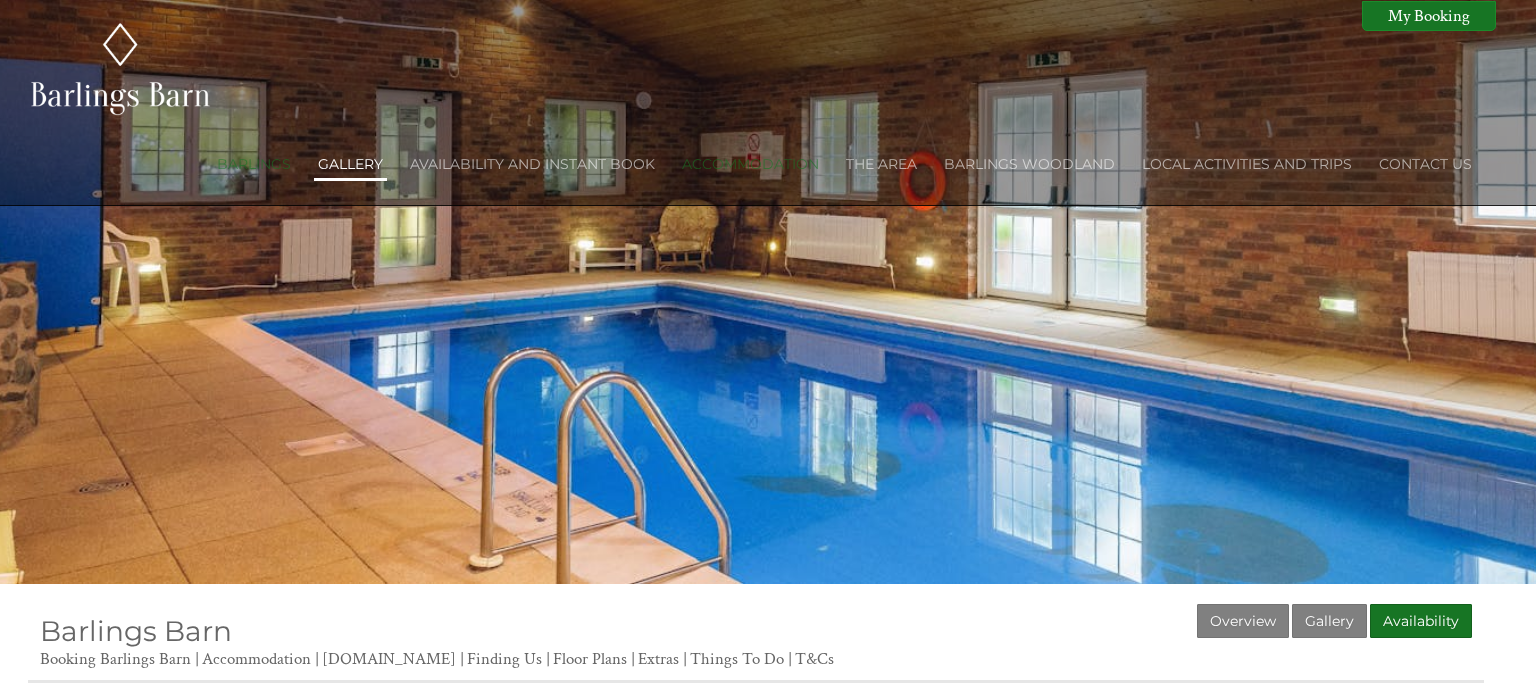 click on "Gallery" at bounding box center [350, 164] 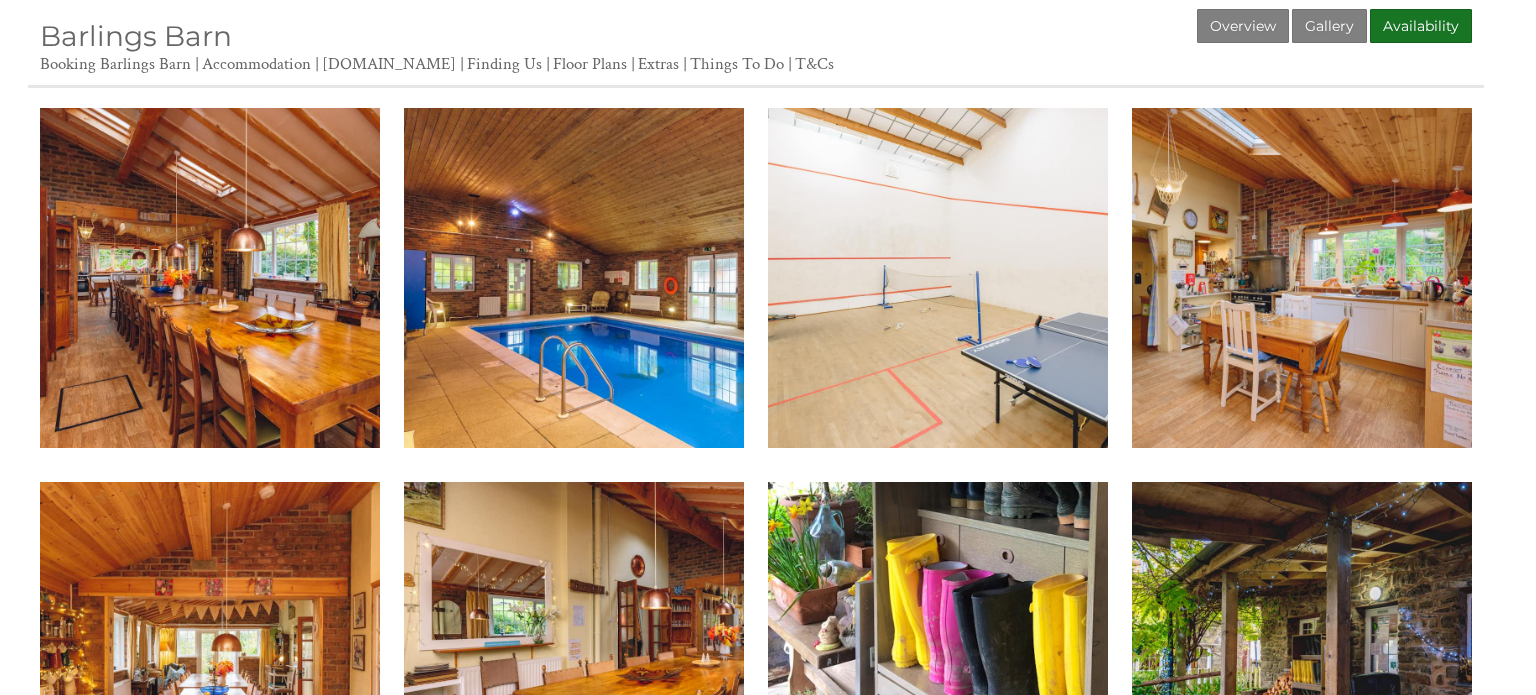 scroll, scrollTop: 601, scrollLeft: 0, axis: vertical 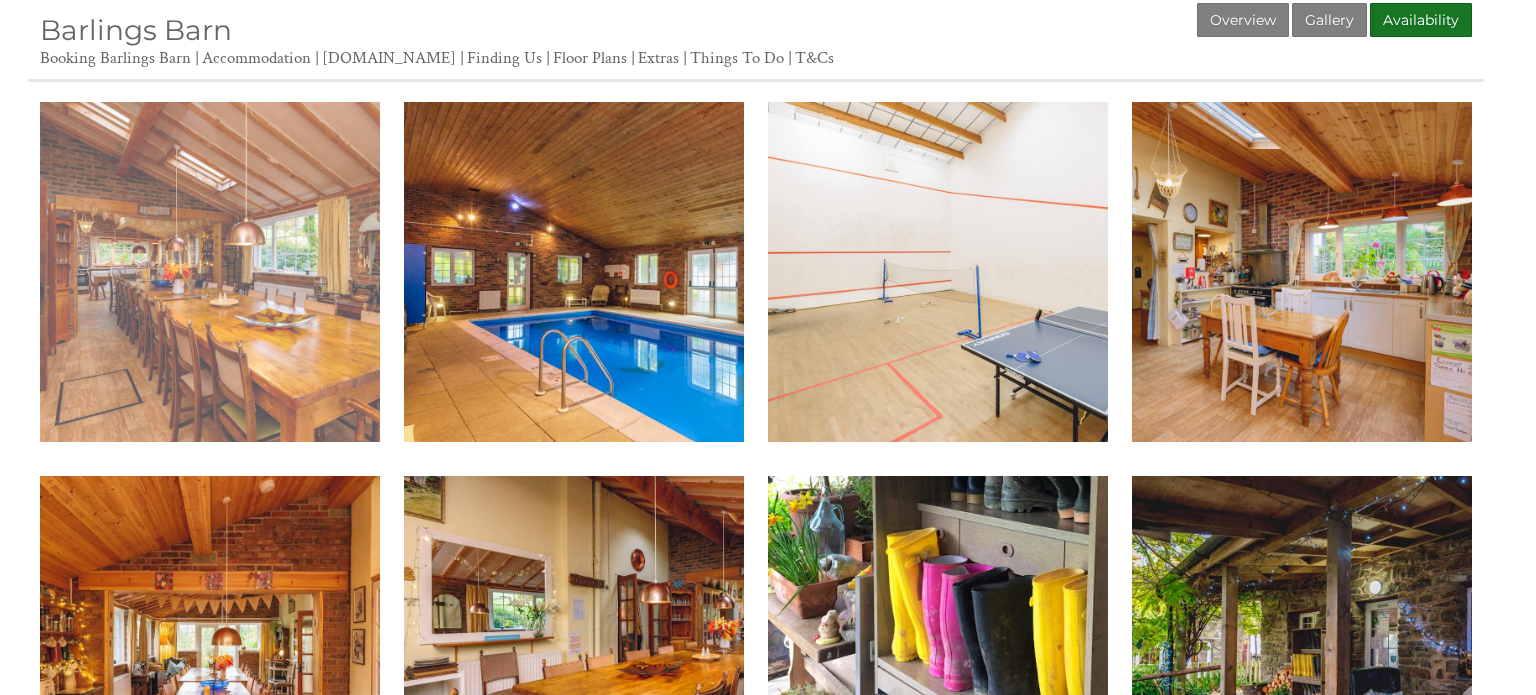 click at bounding box center [210, 272] 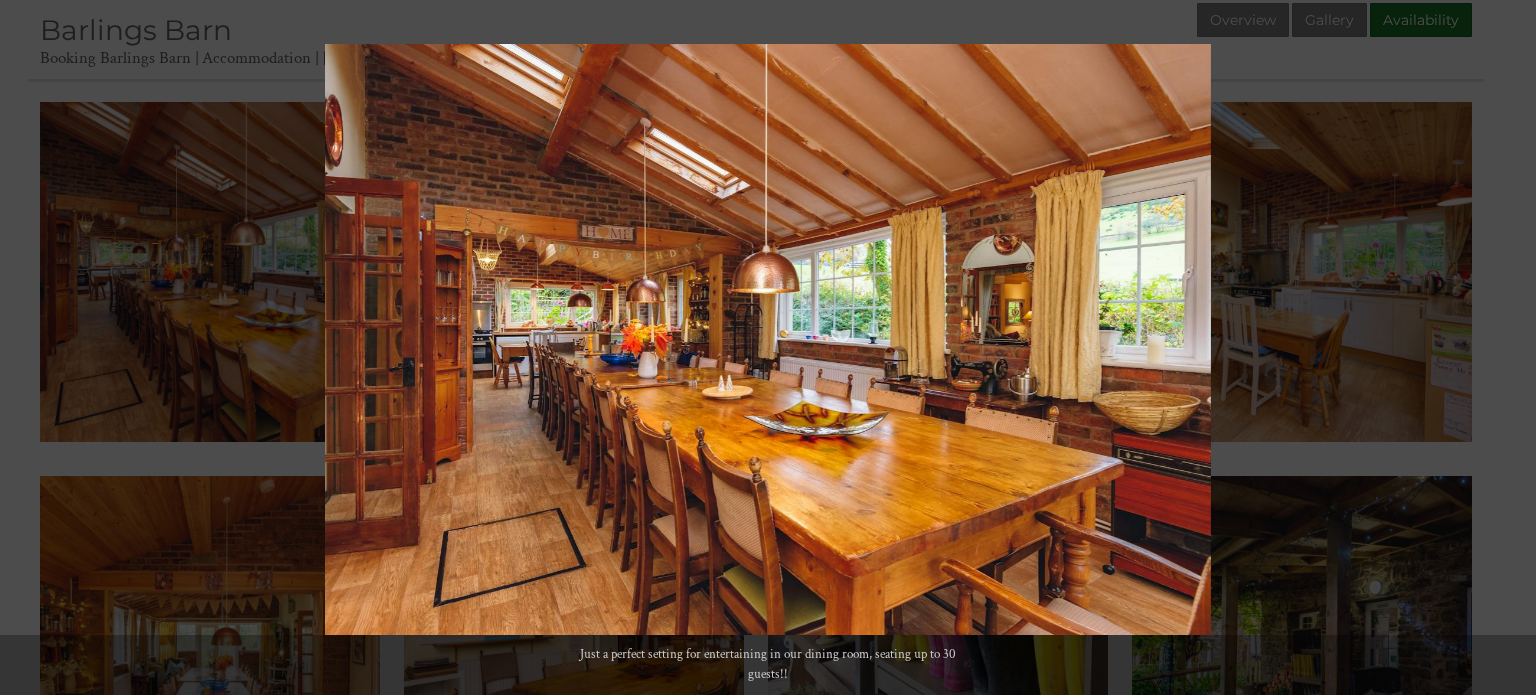 click at bounding box center [1501, 348] 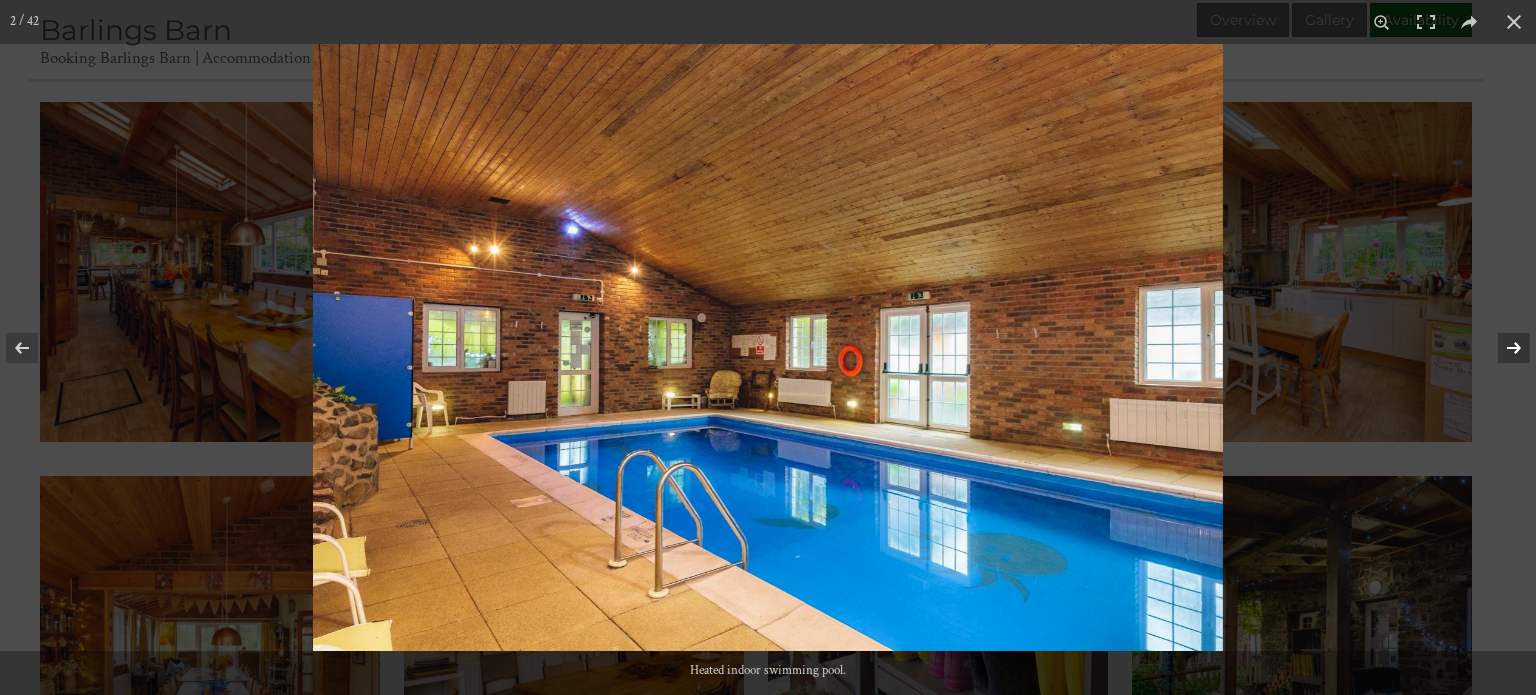 click at bounding box center (1501, 348) 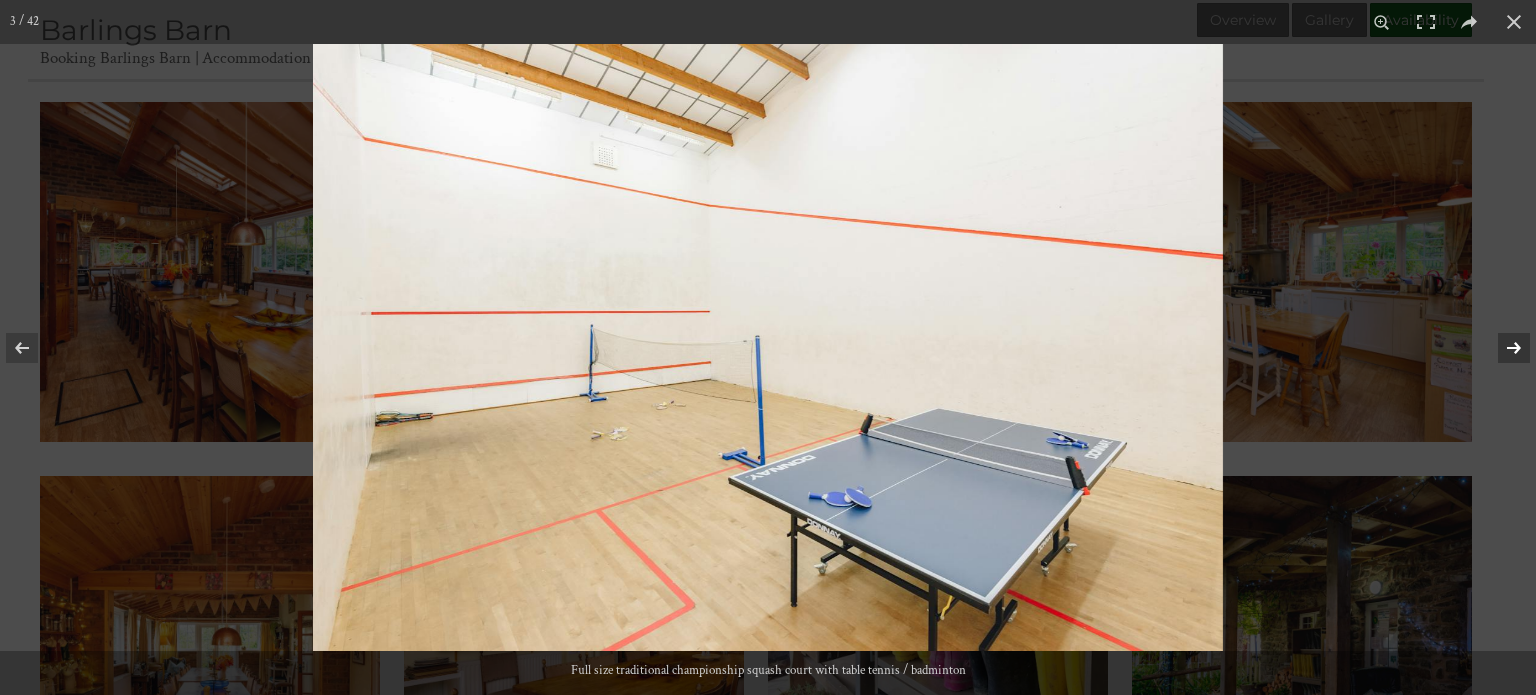 click at bounding box center (1501, 348) 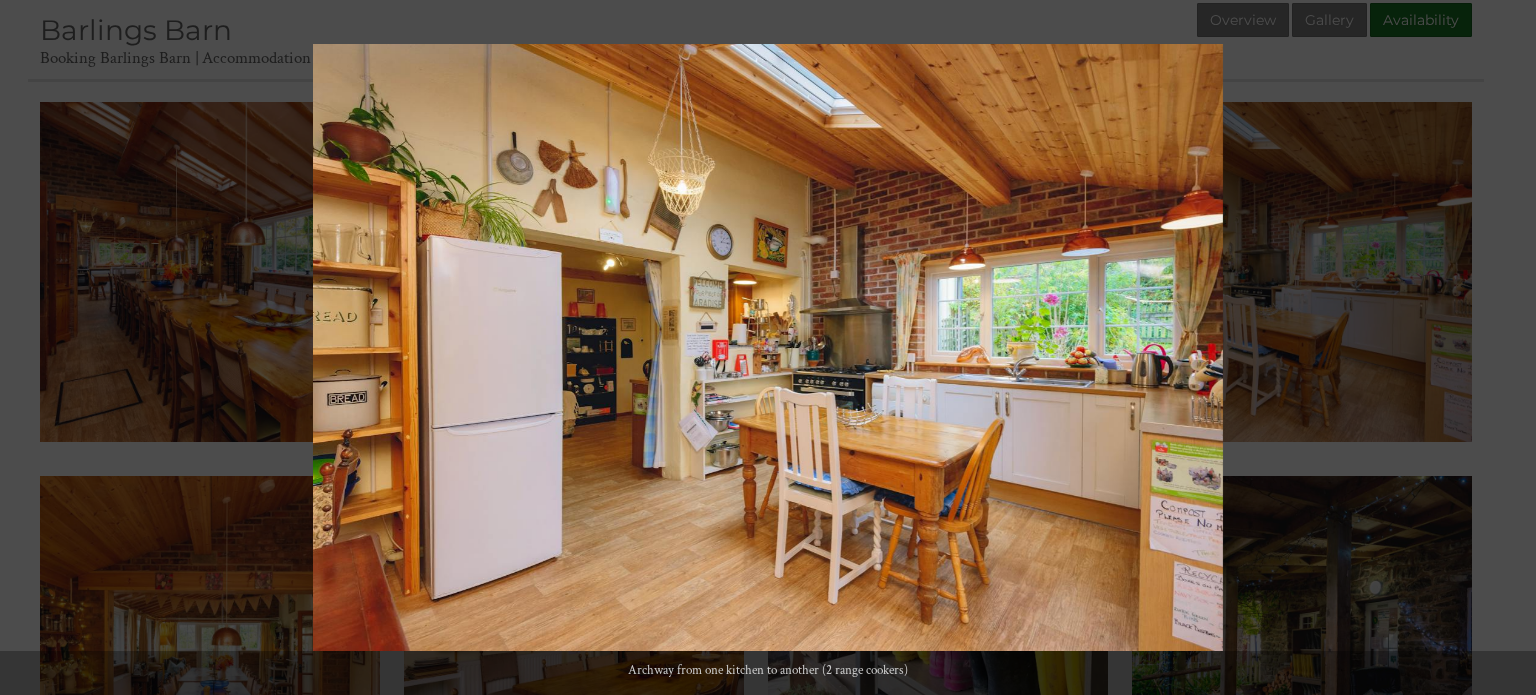 click at bounding box center [1501, 348] 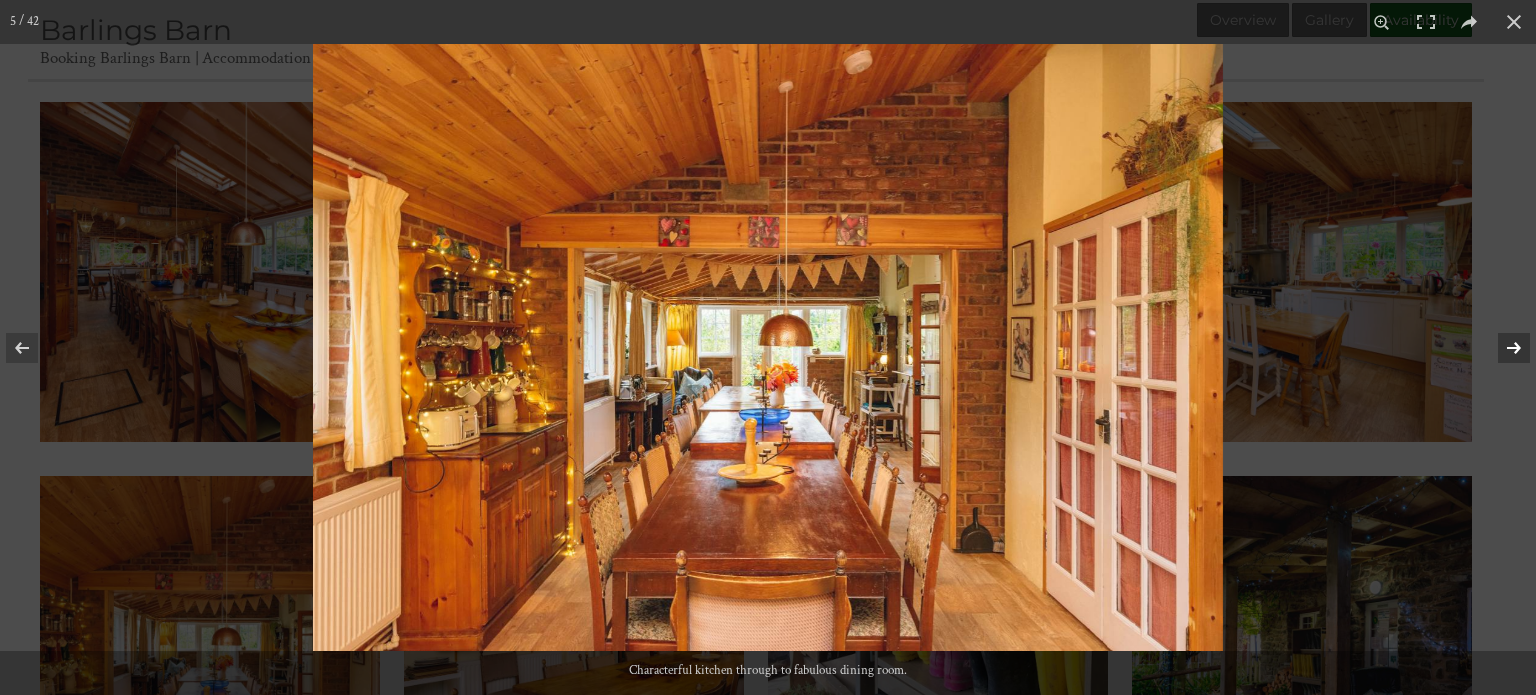 click at bounding box center (1501, 348) 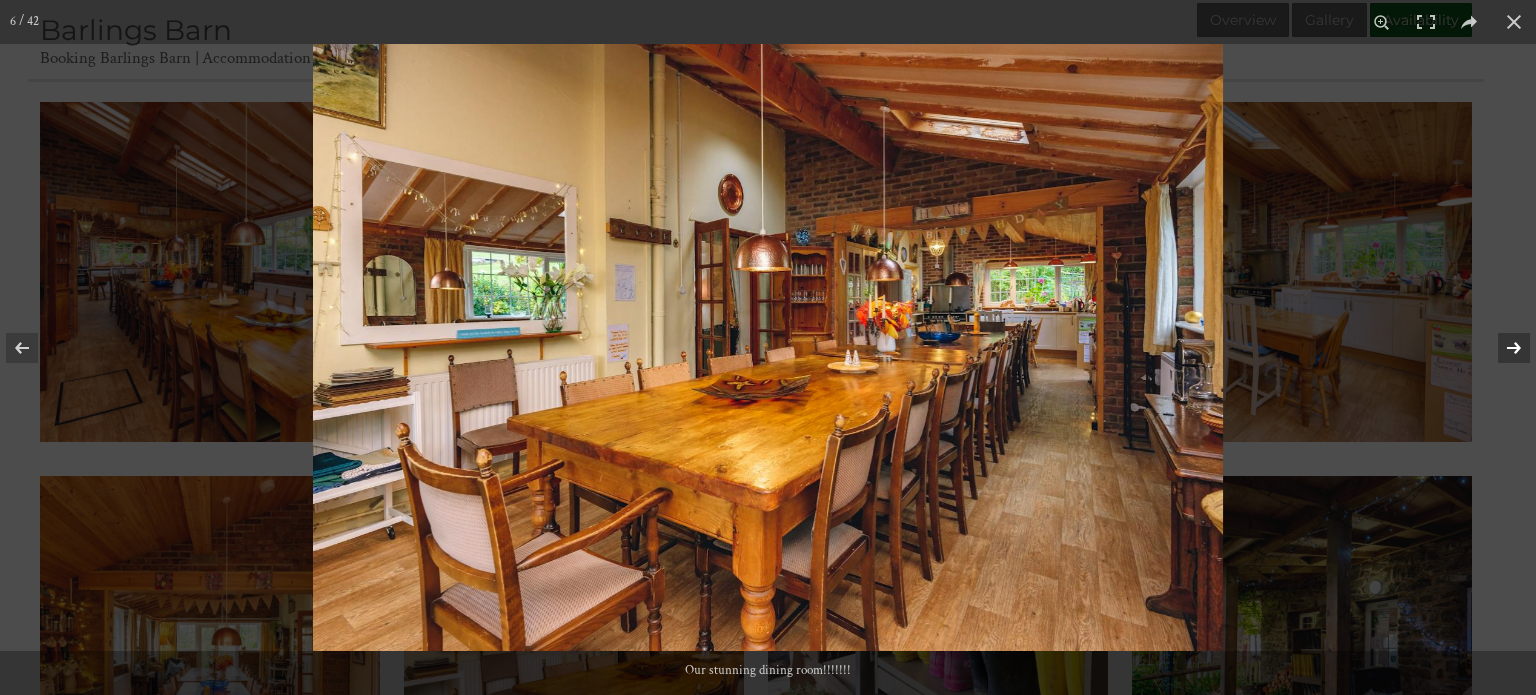 click at bounding box center (1501, 348) 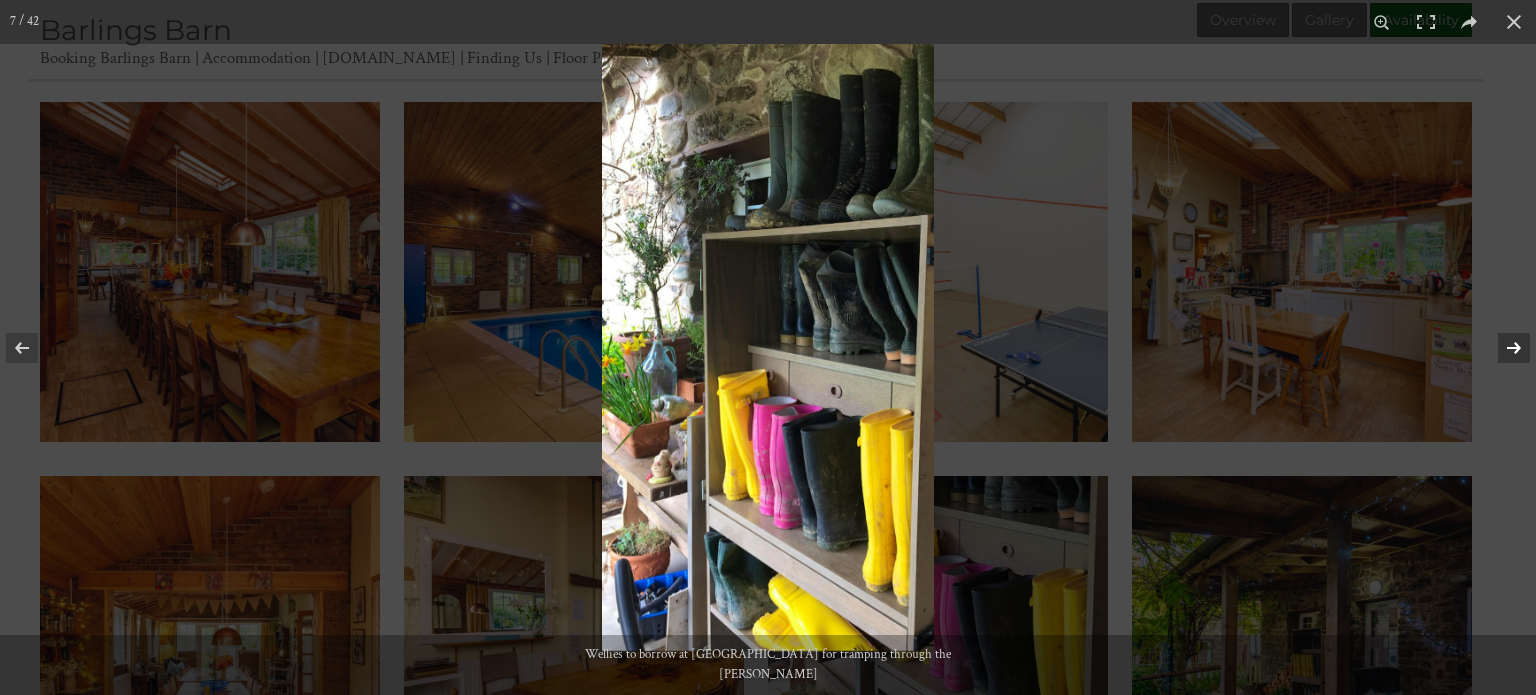 click at bounding box center [1501, 348] 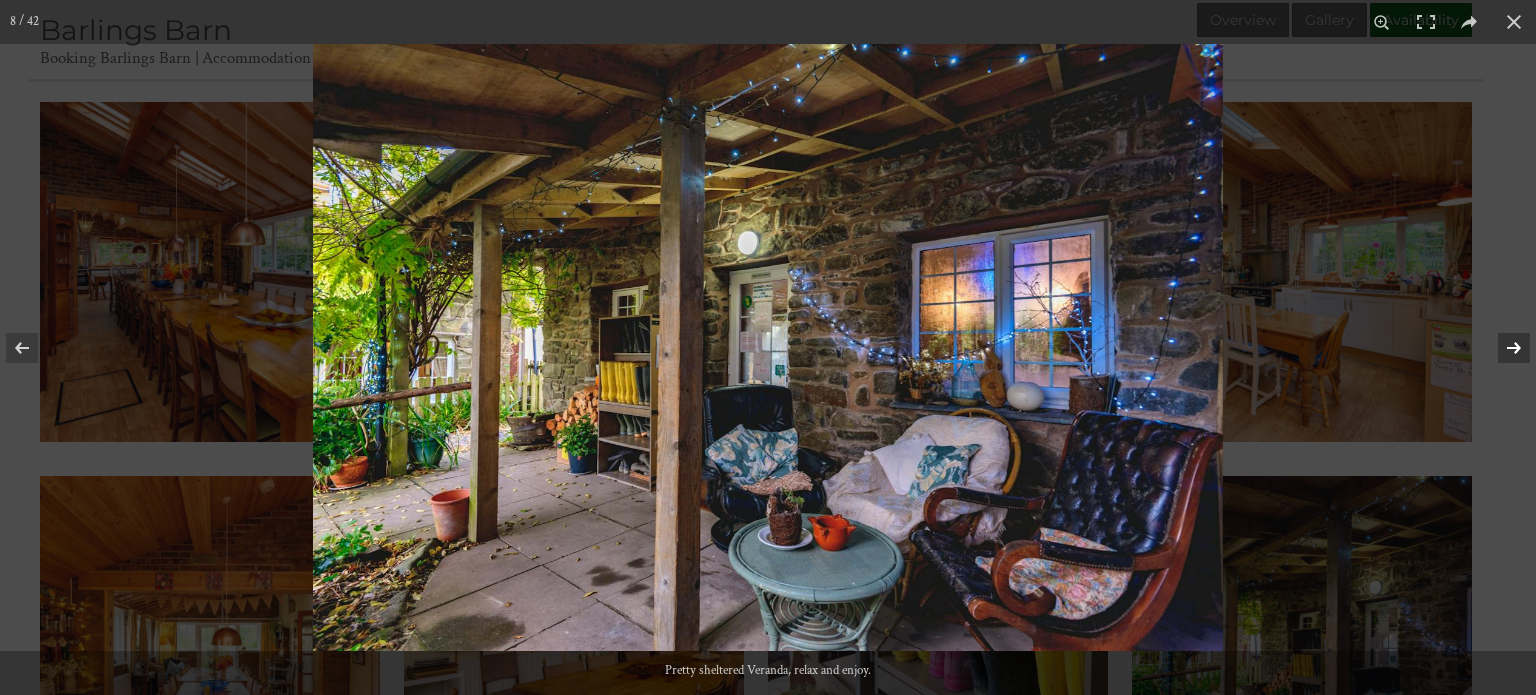 click at bounding box center (1501, 348) 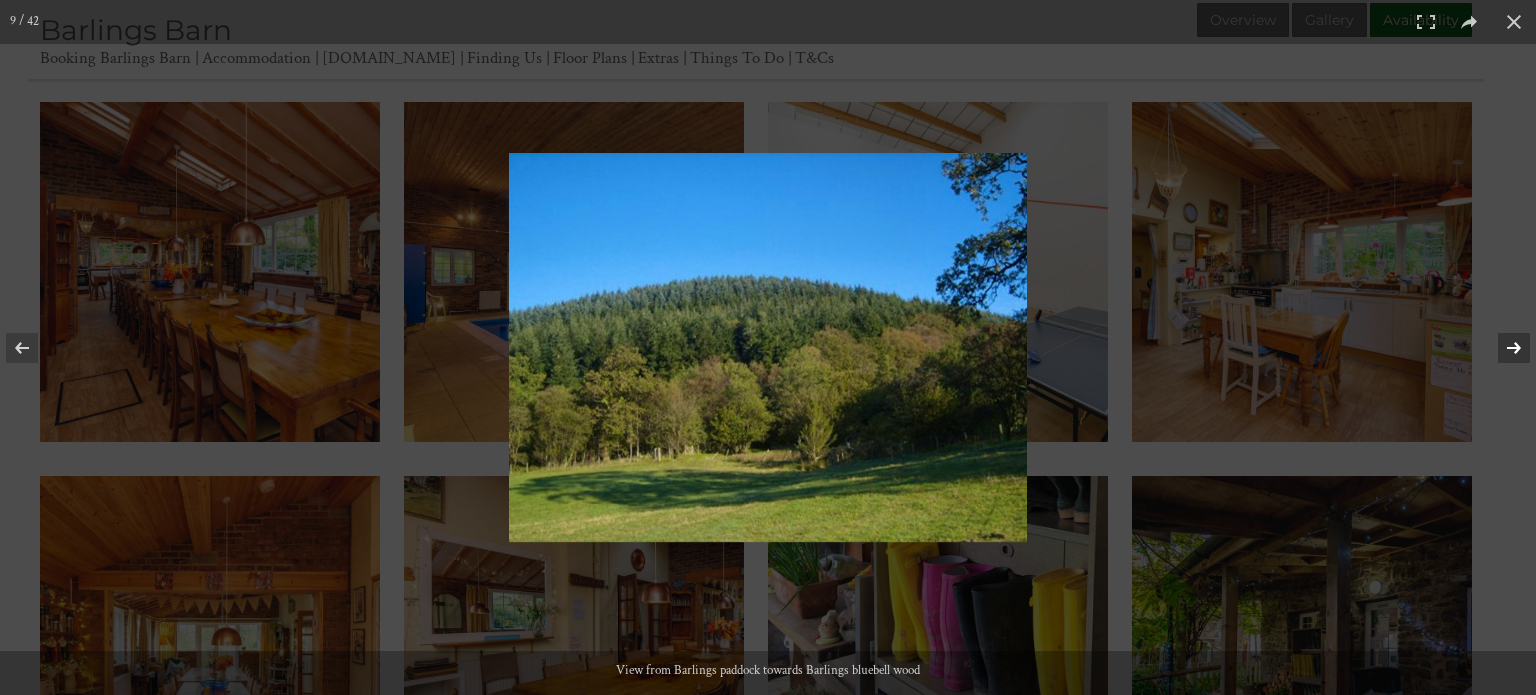 click at bounding box center (1501, 348) 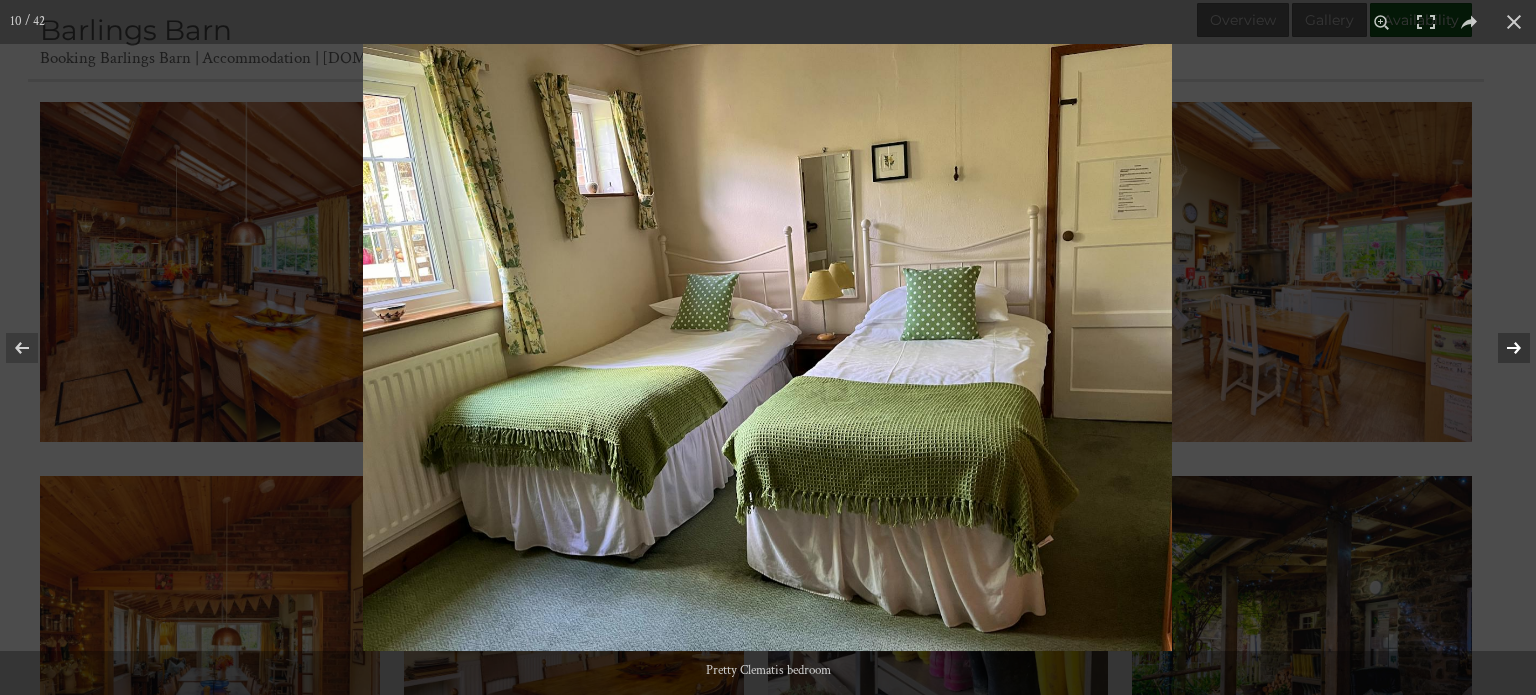 click at bounding box center [1501, 348] 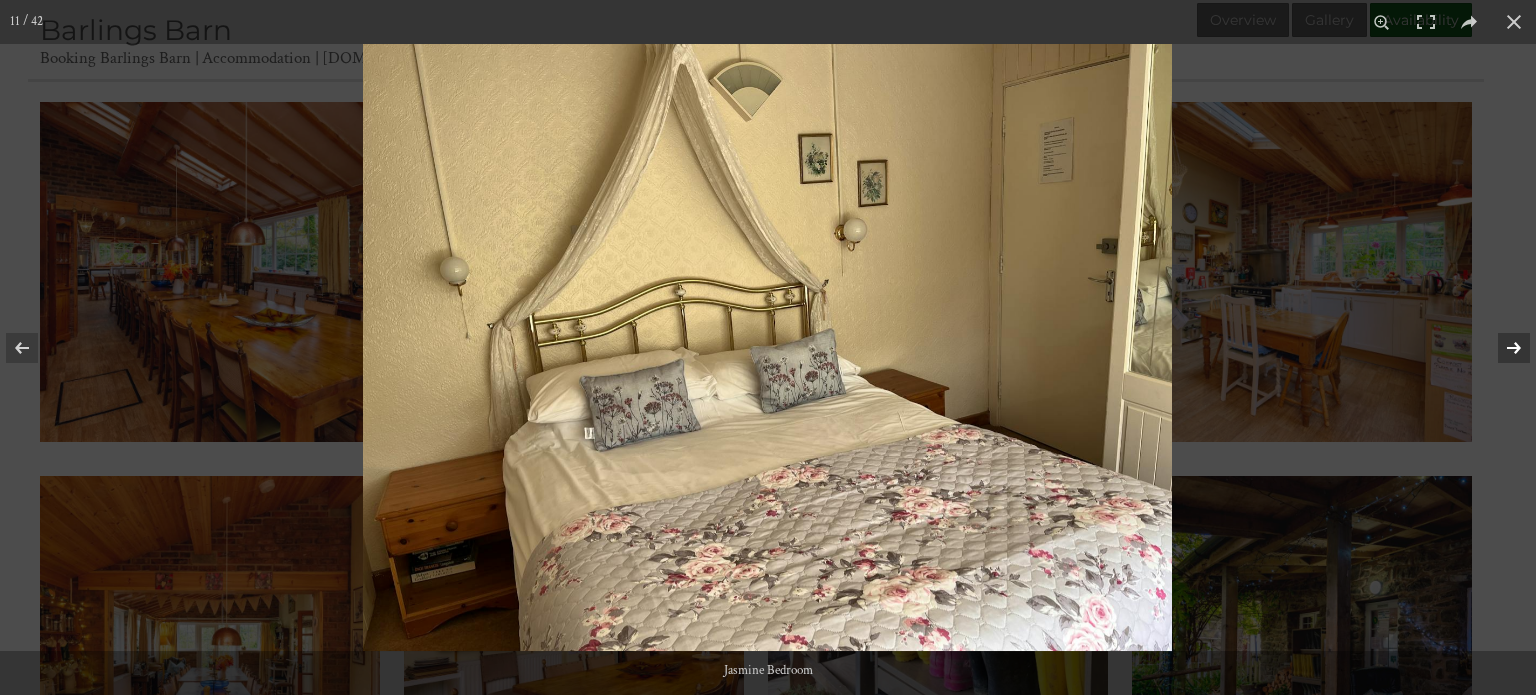 click at bounding box center (1501, 348) 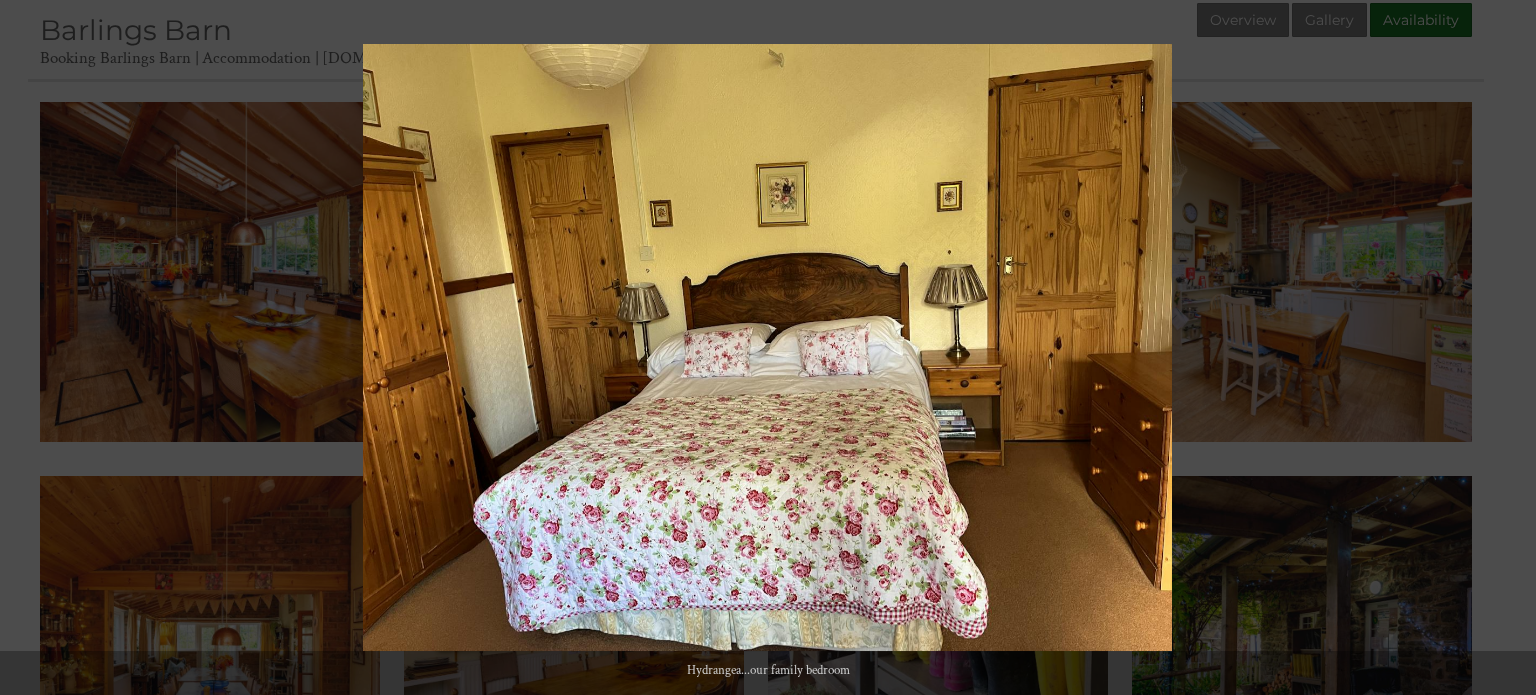 click at bounding box center [1501, 348] 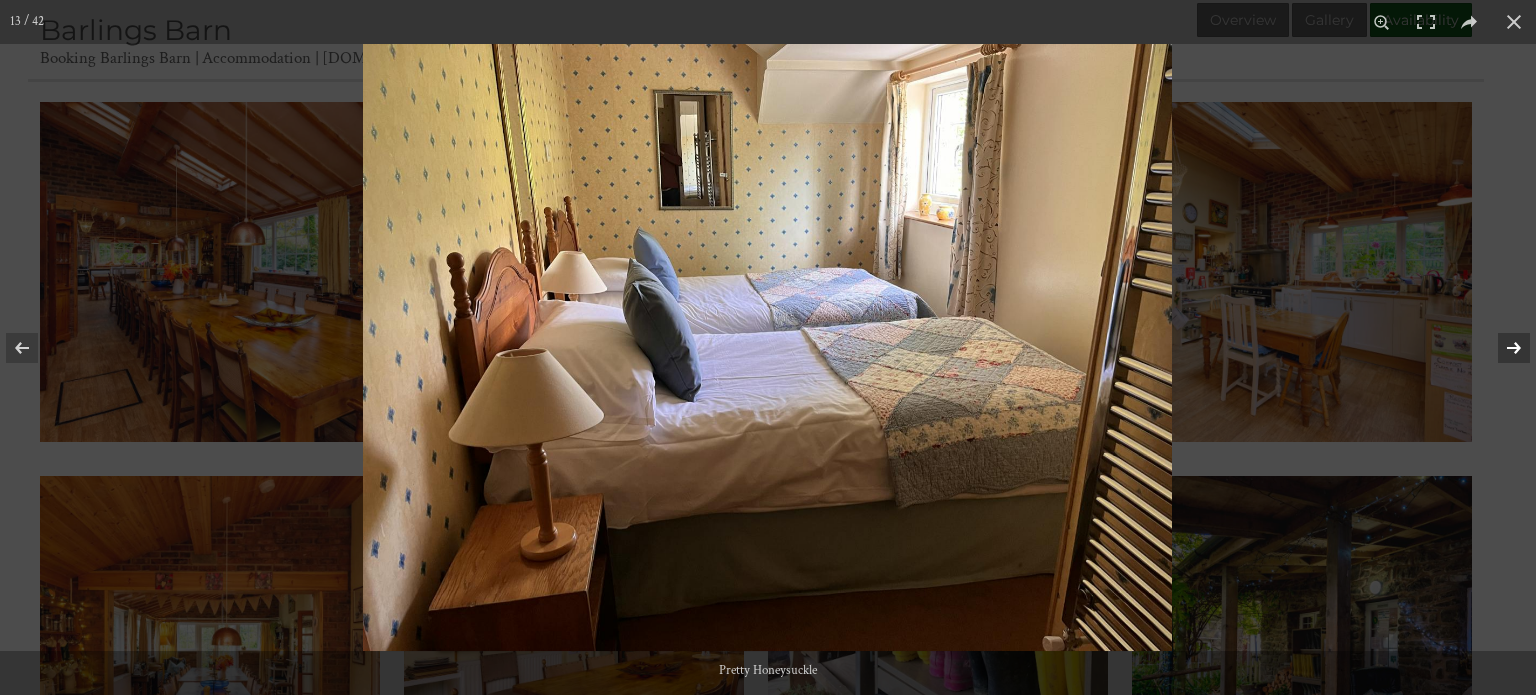 click at bounding box center [1501, 348] 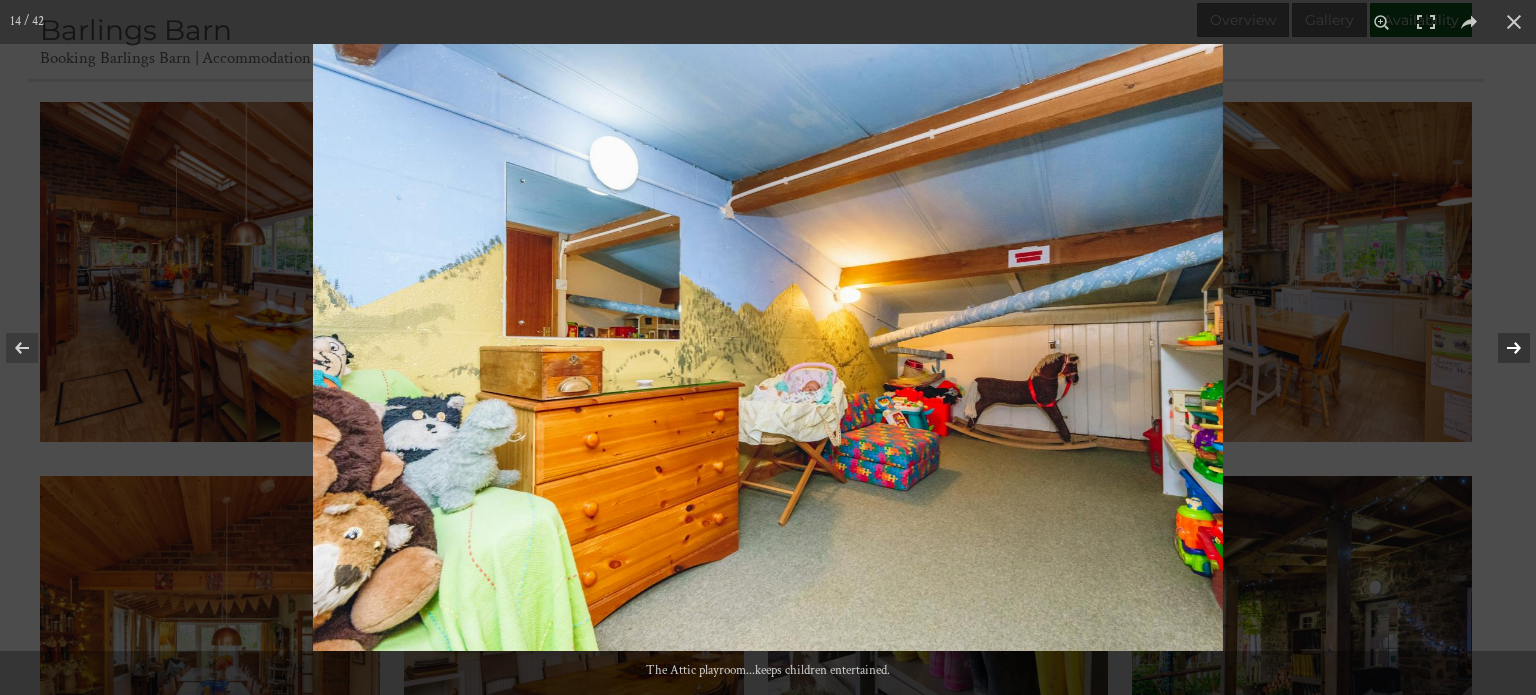 click at bounding box center (1501, 348) 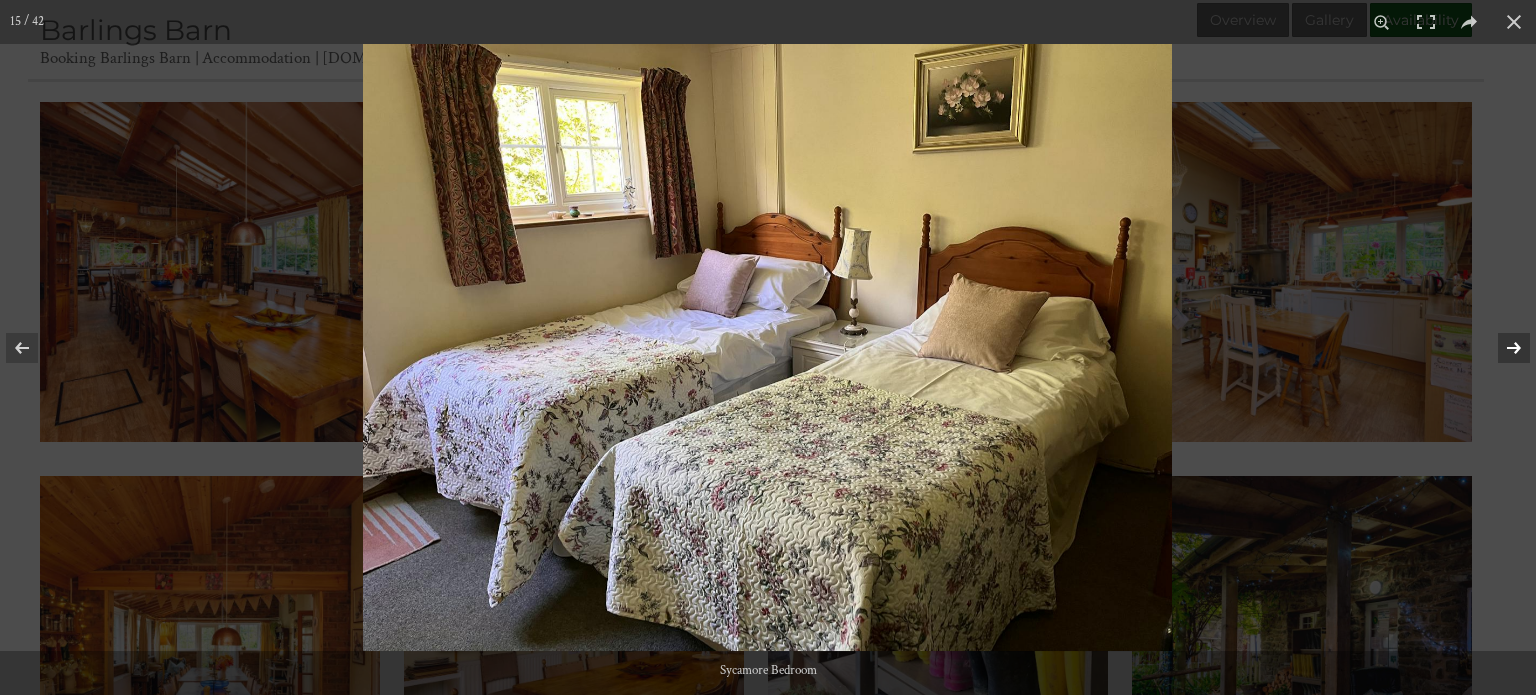 click at bounding box center [1501, 348] 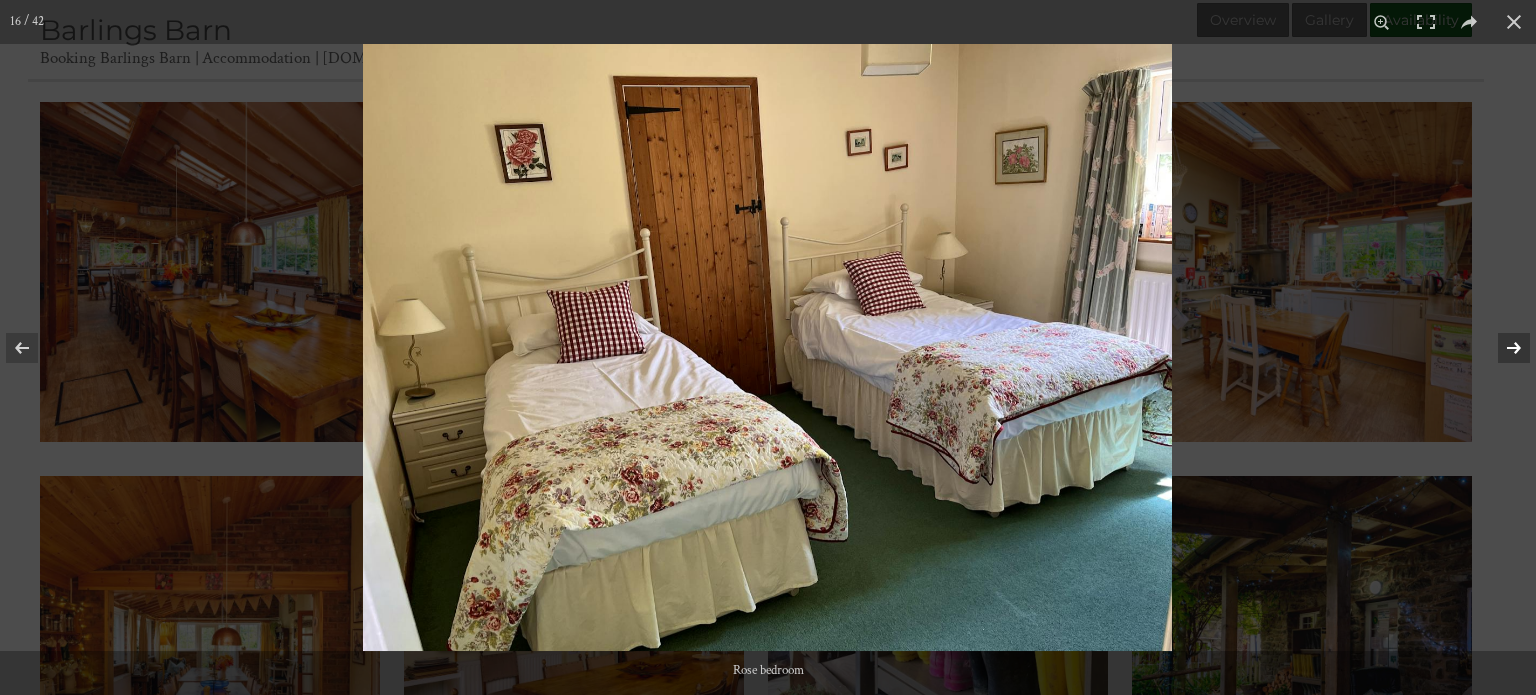 click at bounding box center [1501, 348] 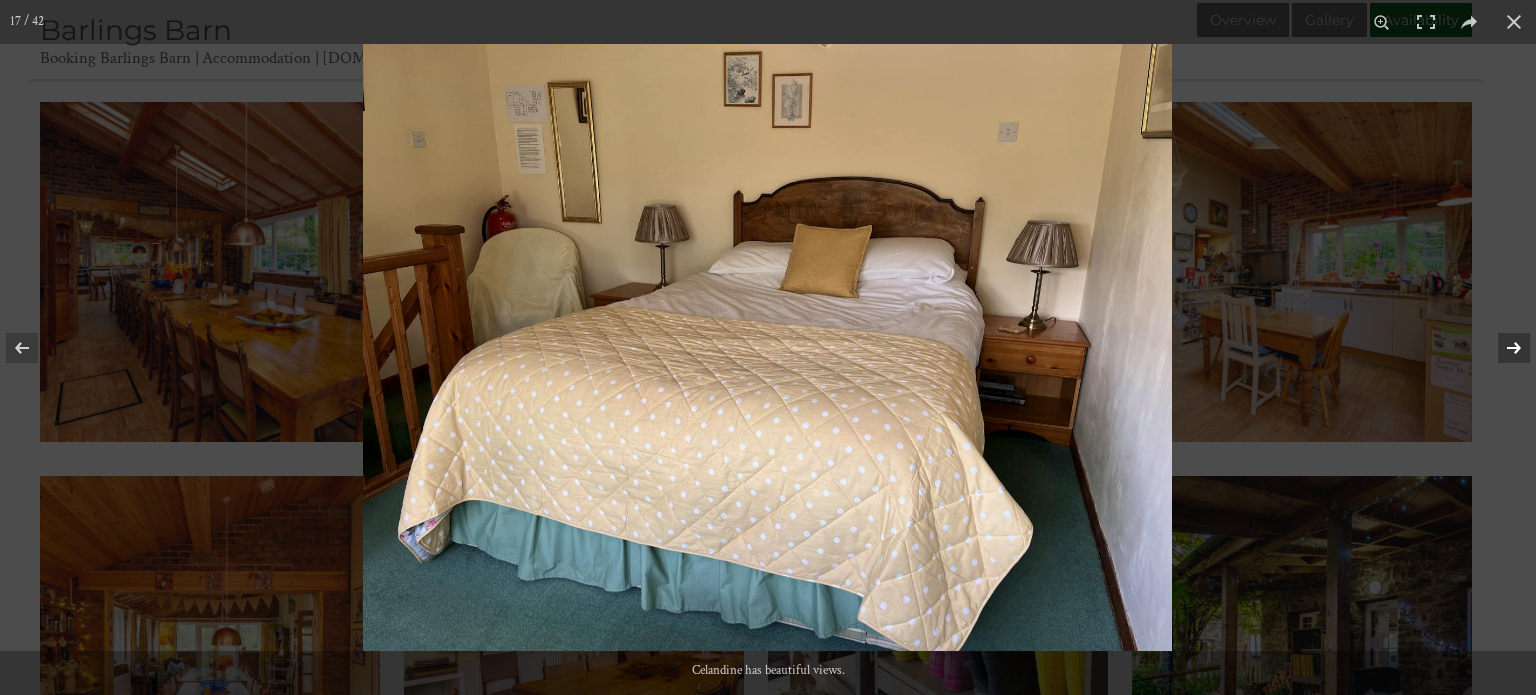 click at bounding box center [1501, 348] 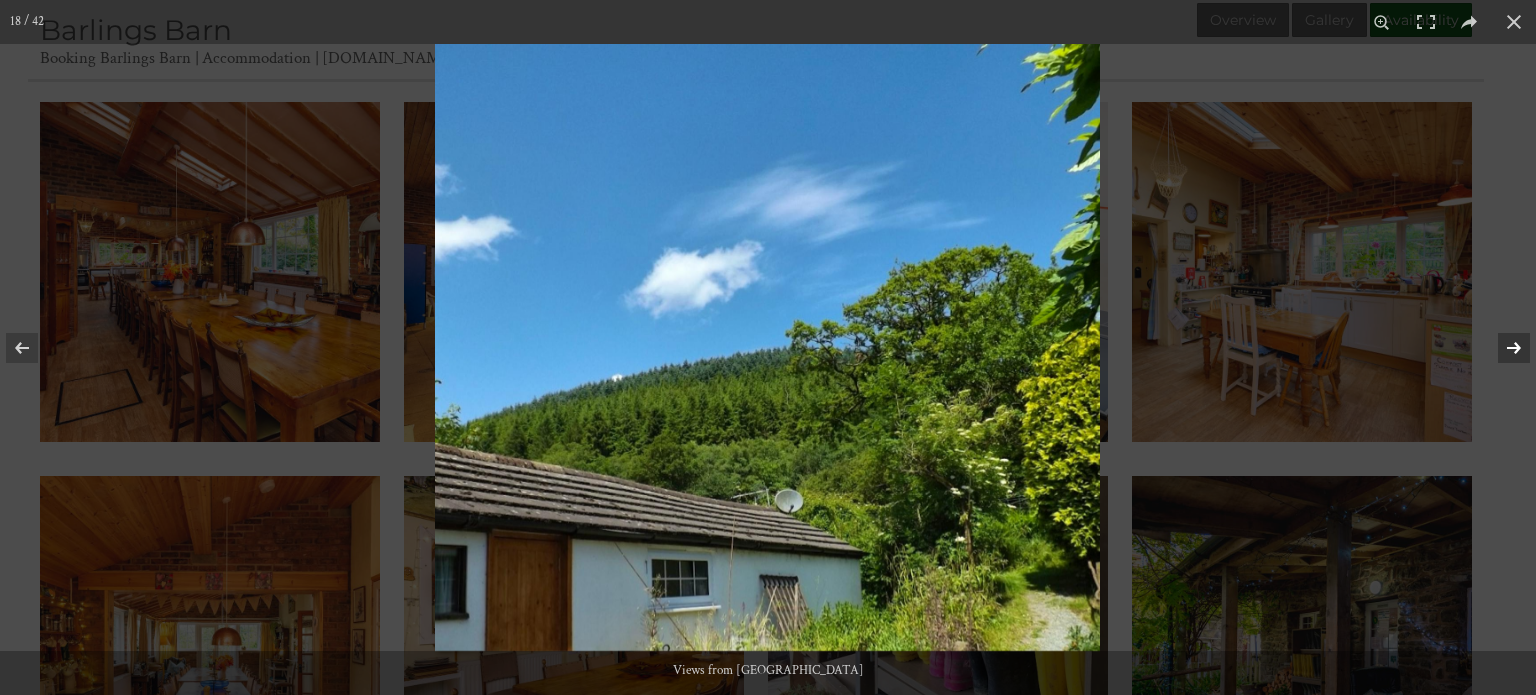 click at bounding box center [1501, 348] 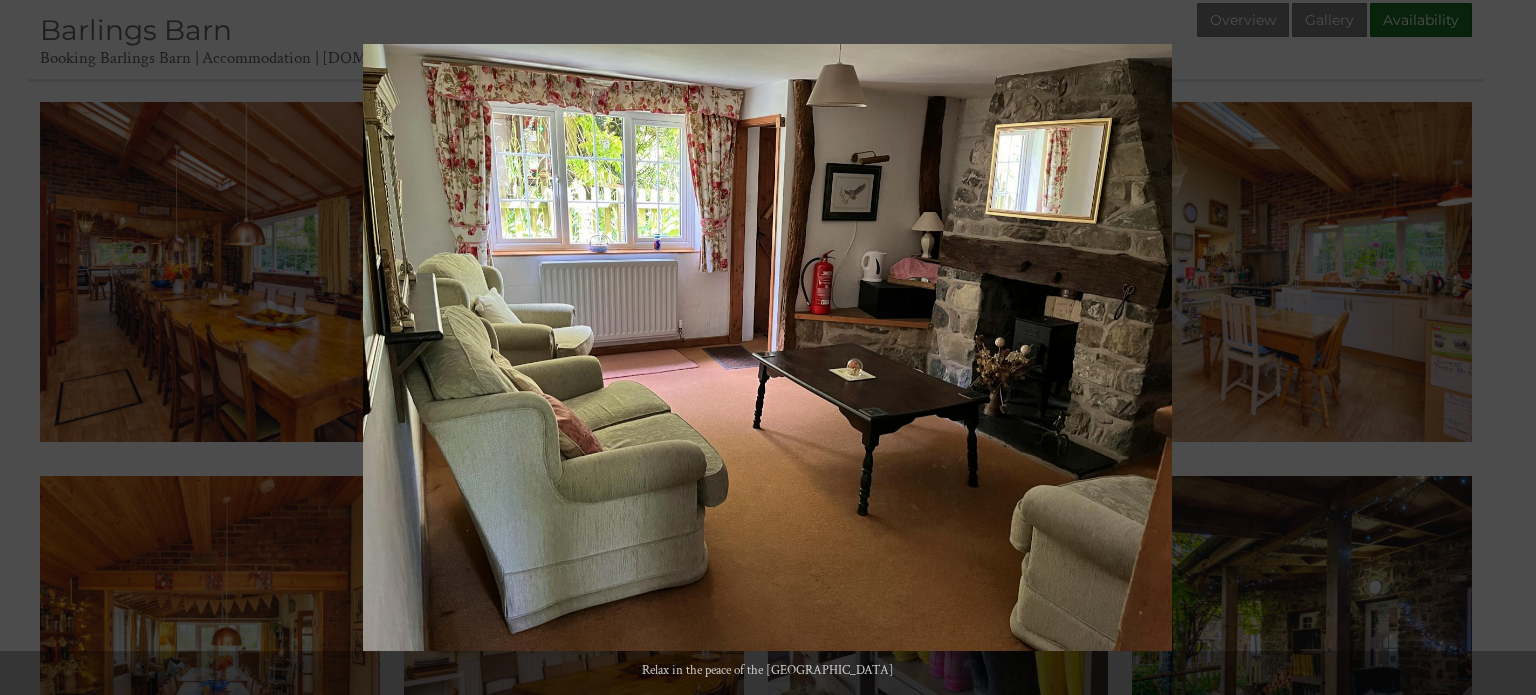 click at bounding box center (1501, 348) 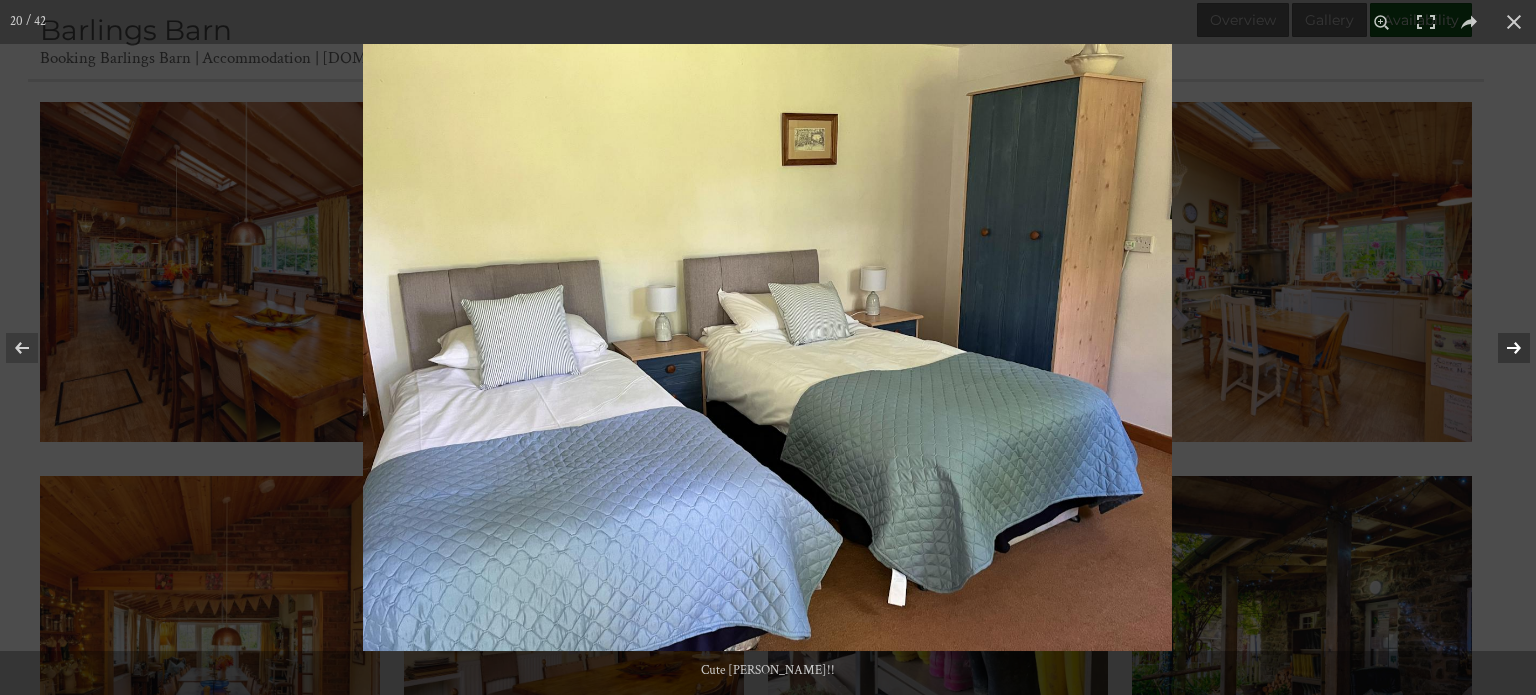 click at bounding box center [1501, 348] 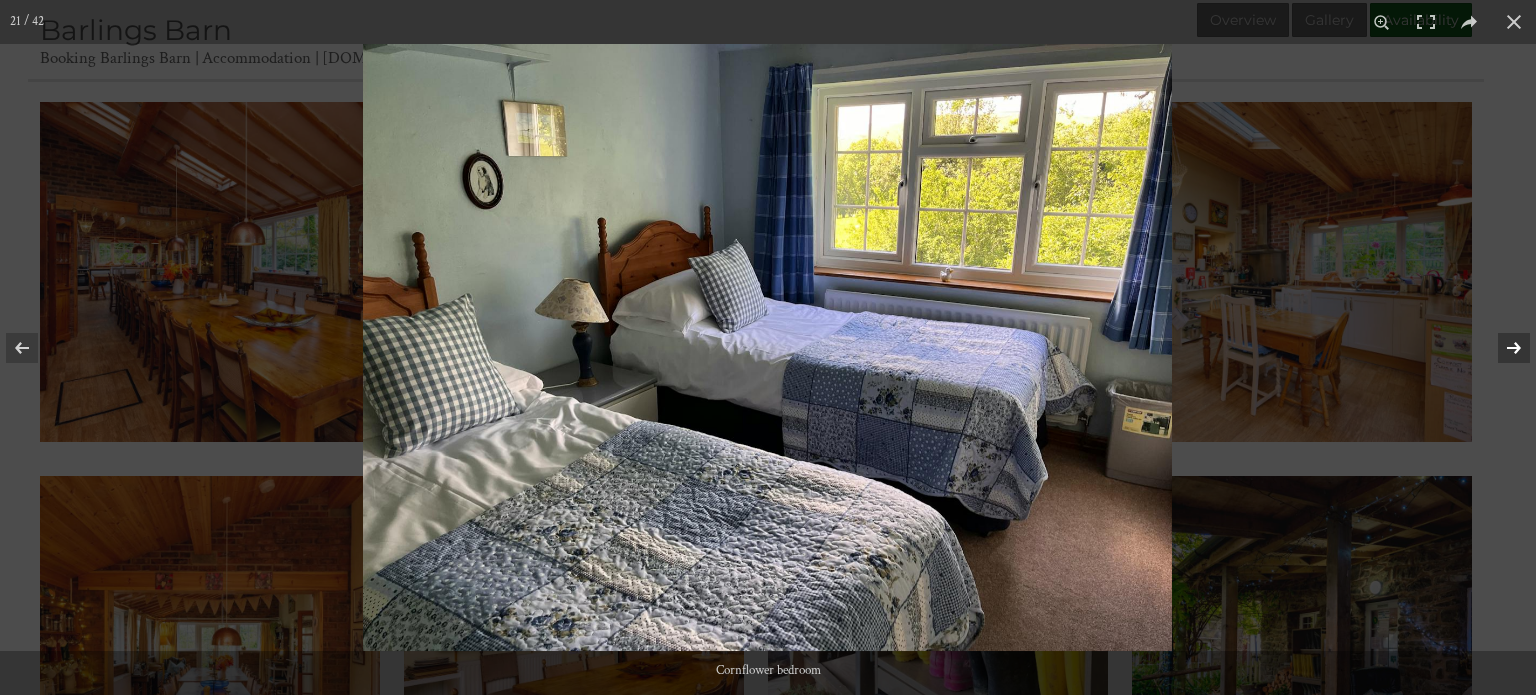 click at bounding box center [1501, 348] 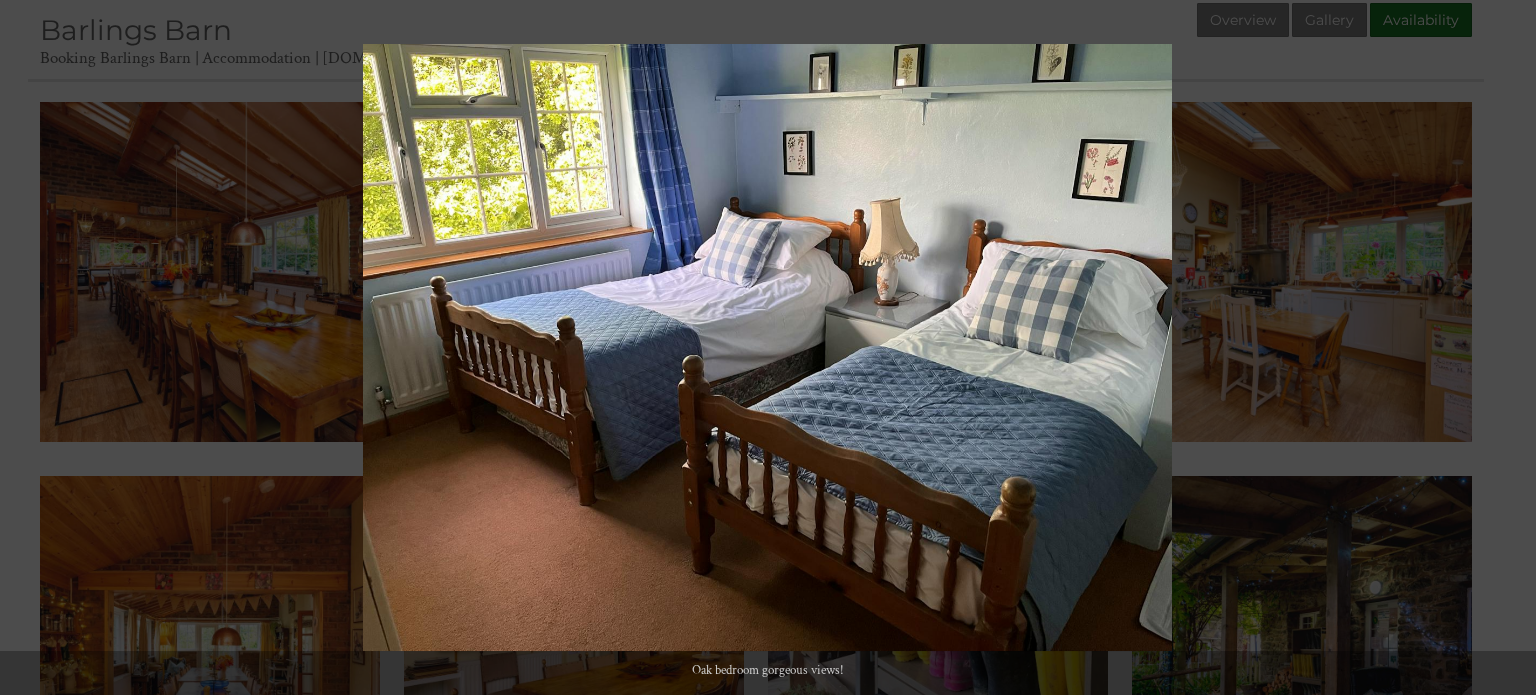 click at bounding box center (1501, 348) 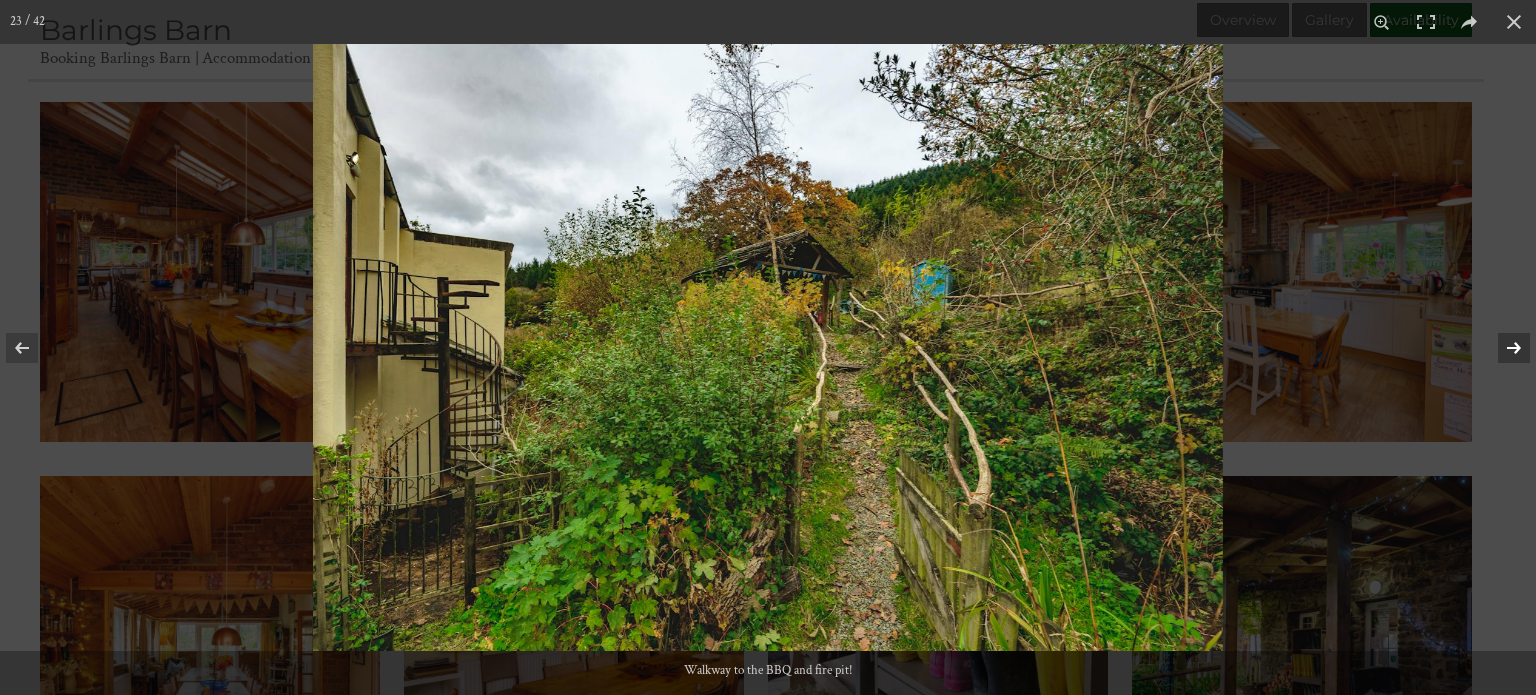 click at bounding box center (1501, 348) 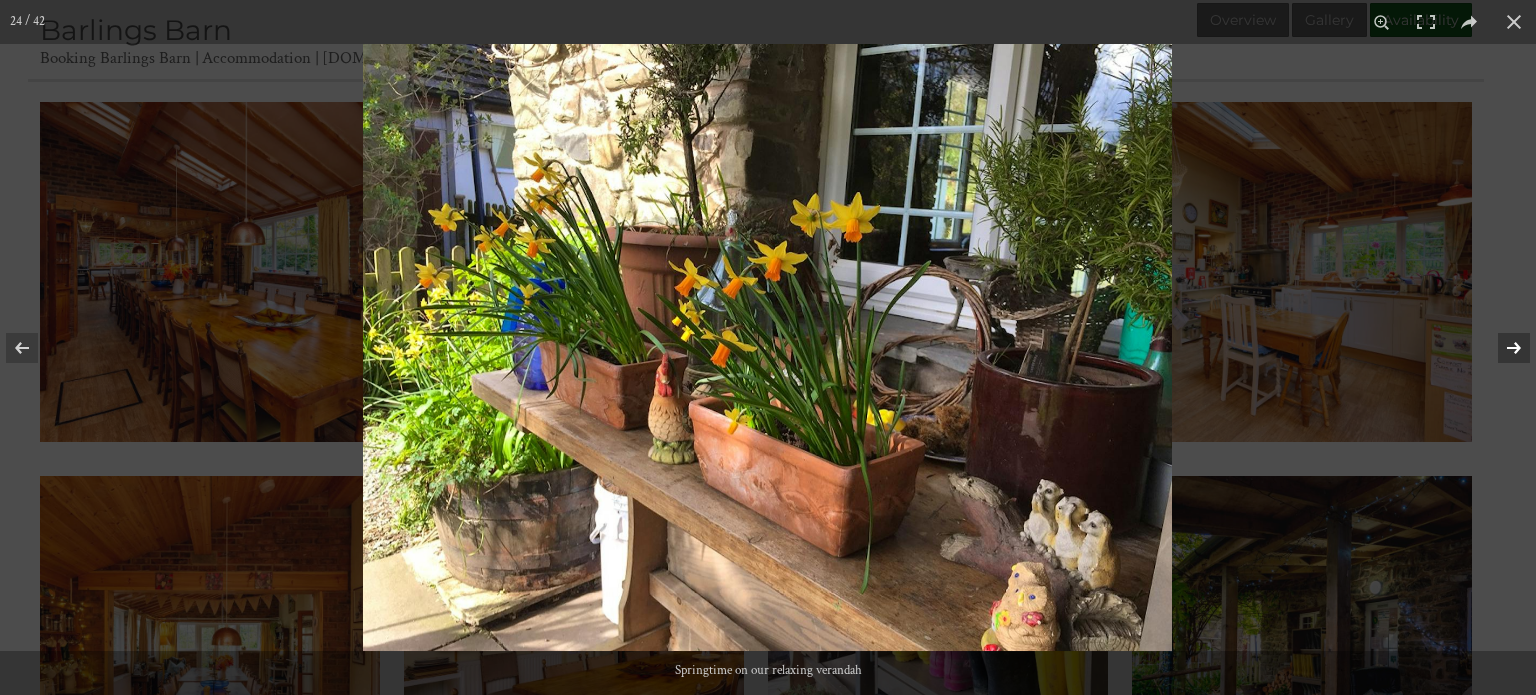click at bounding box center [1501, 348] 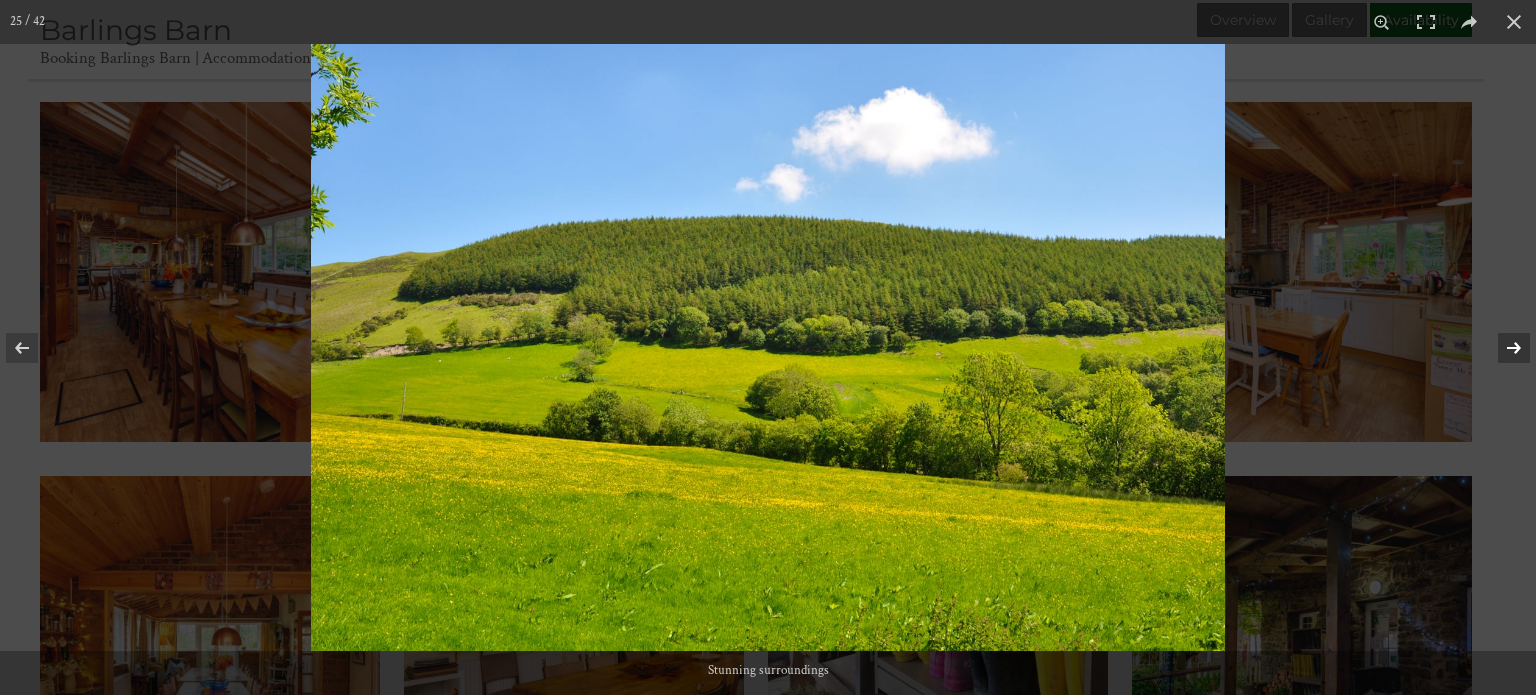 click at bounding box center (1501, 348) 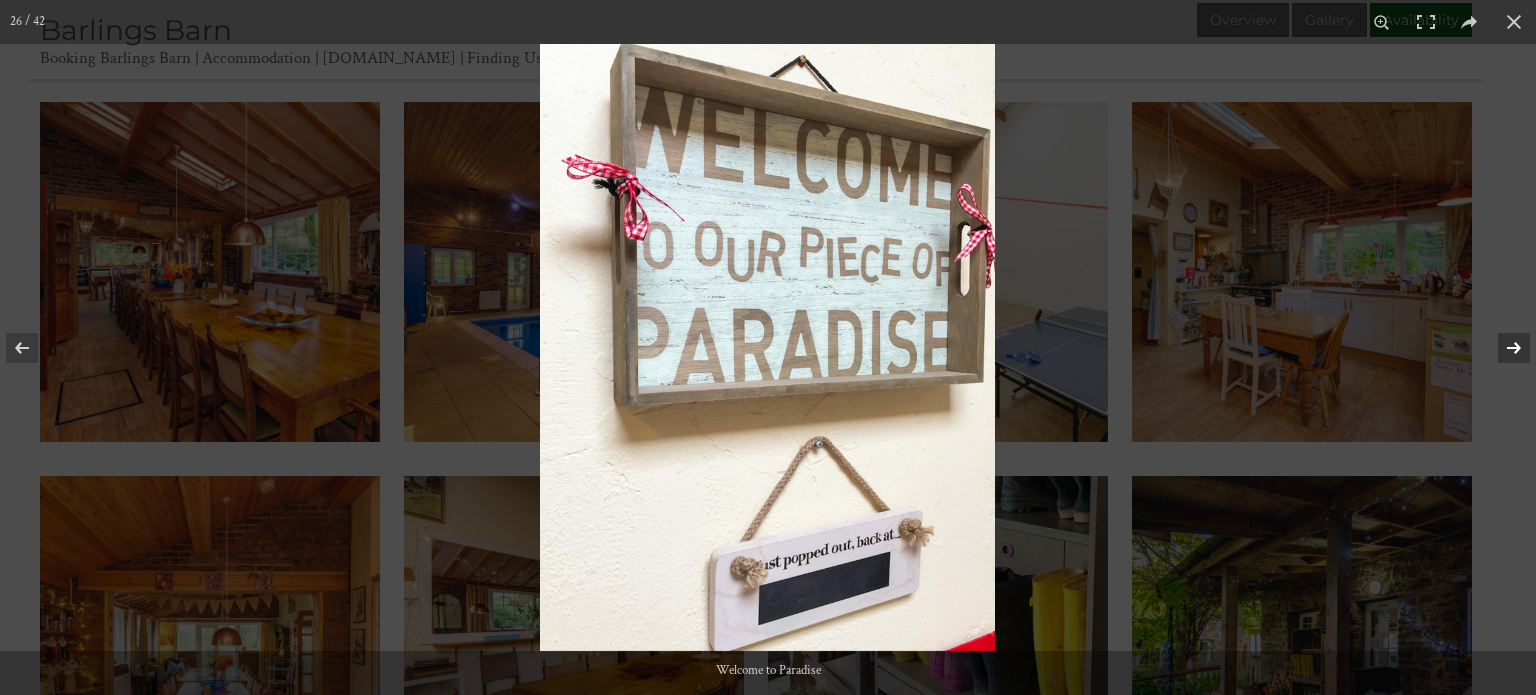 click at bounding box center [1501, 348] 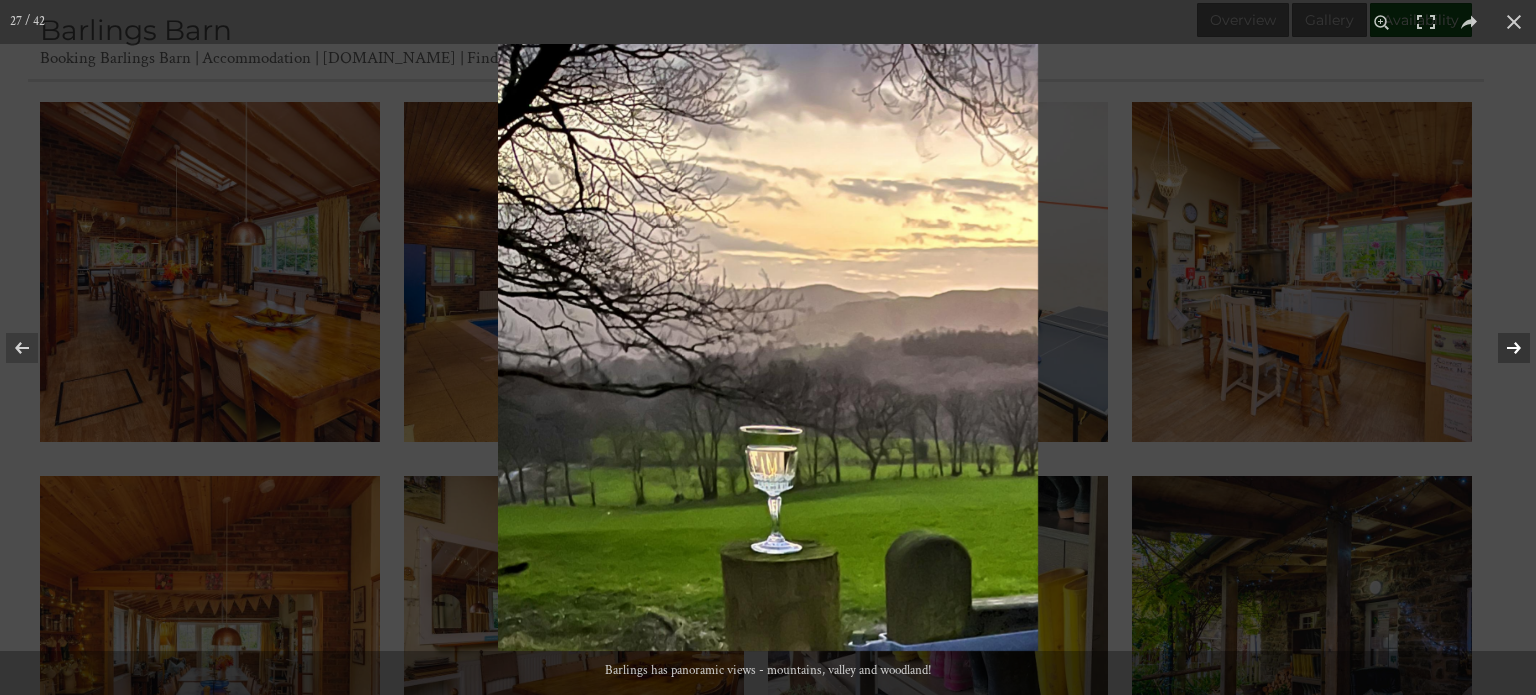 click at bounding box center (1501, 348) 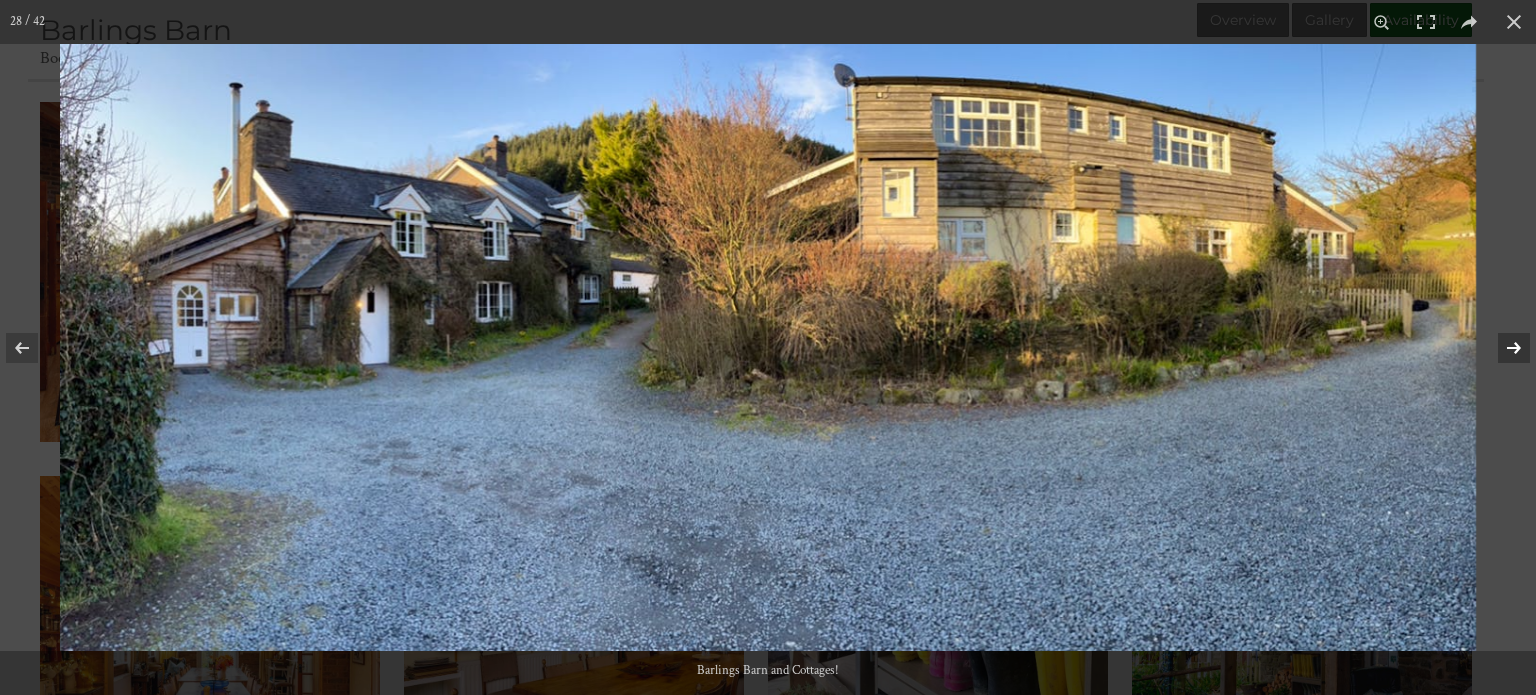 click at bounding box center (1501, 348) 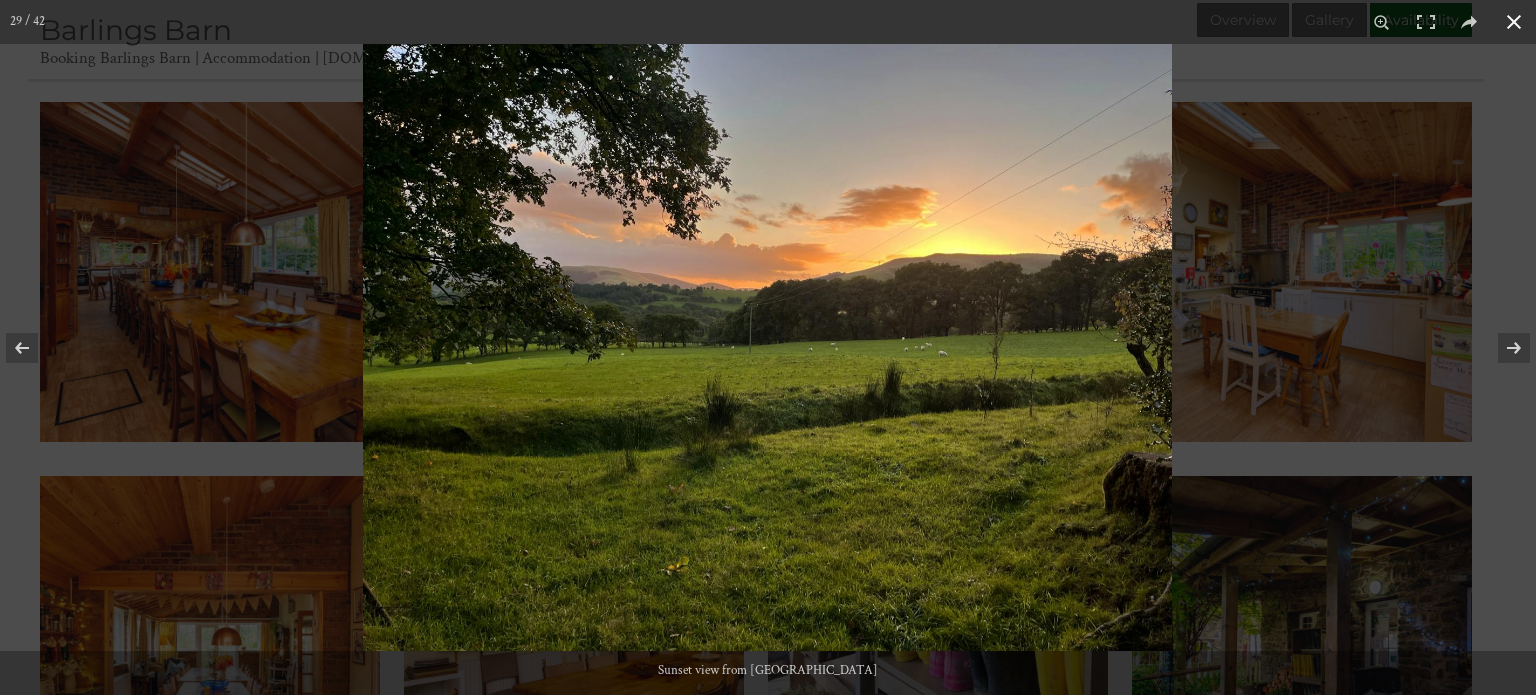 click at bounding box center [1514, 22] 